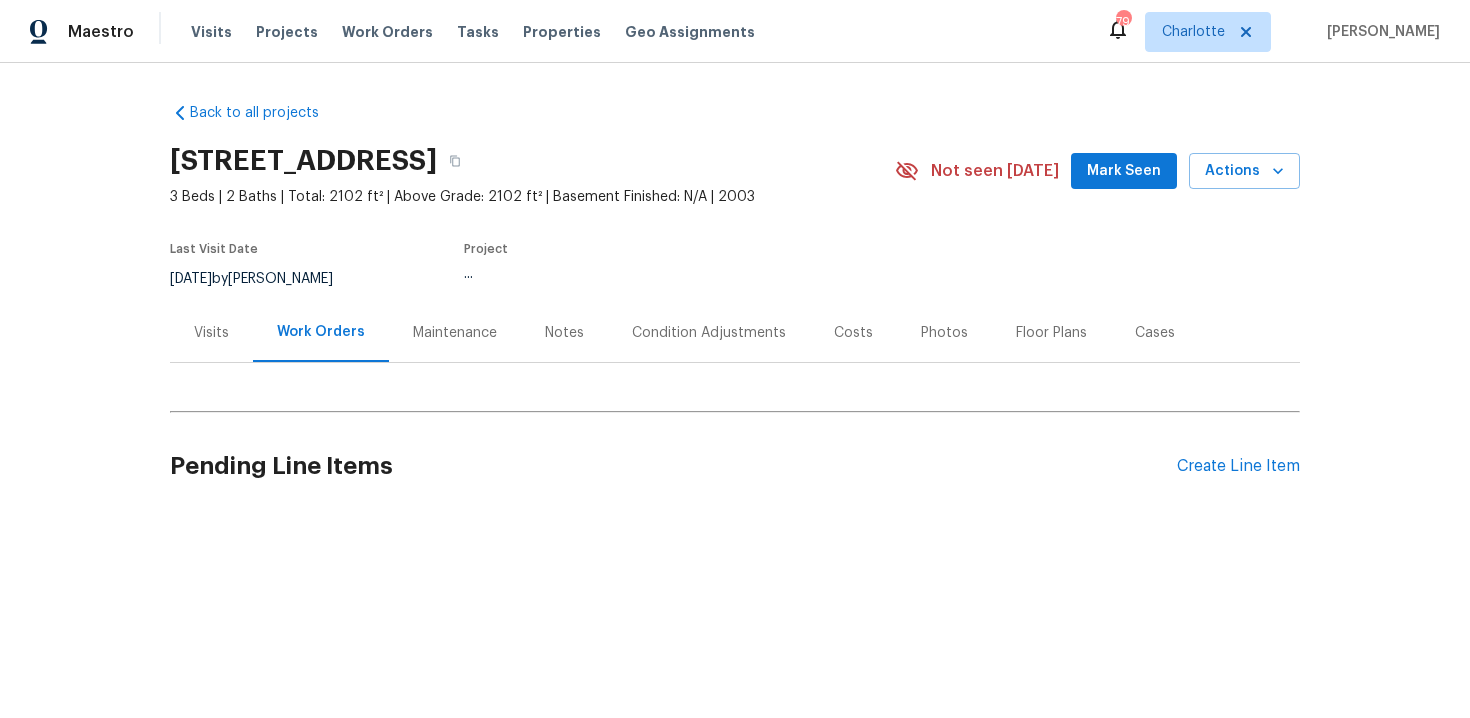 scroll, scrollTop: 0, scrollLeft: 0, axis: both 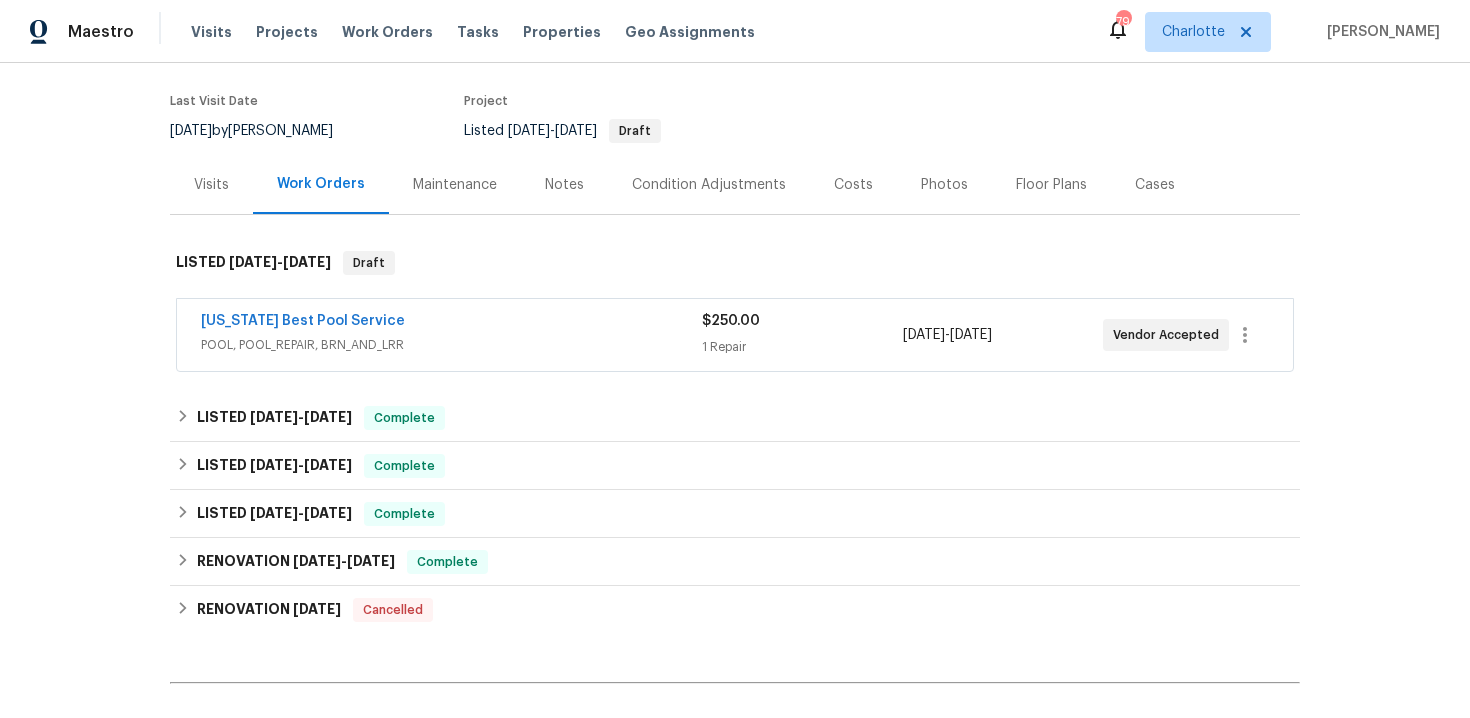 click on "[US_STATE] Best Pool Service" at bounding box center [451, 323] 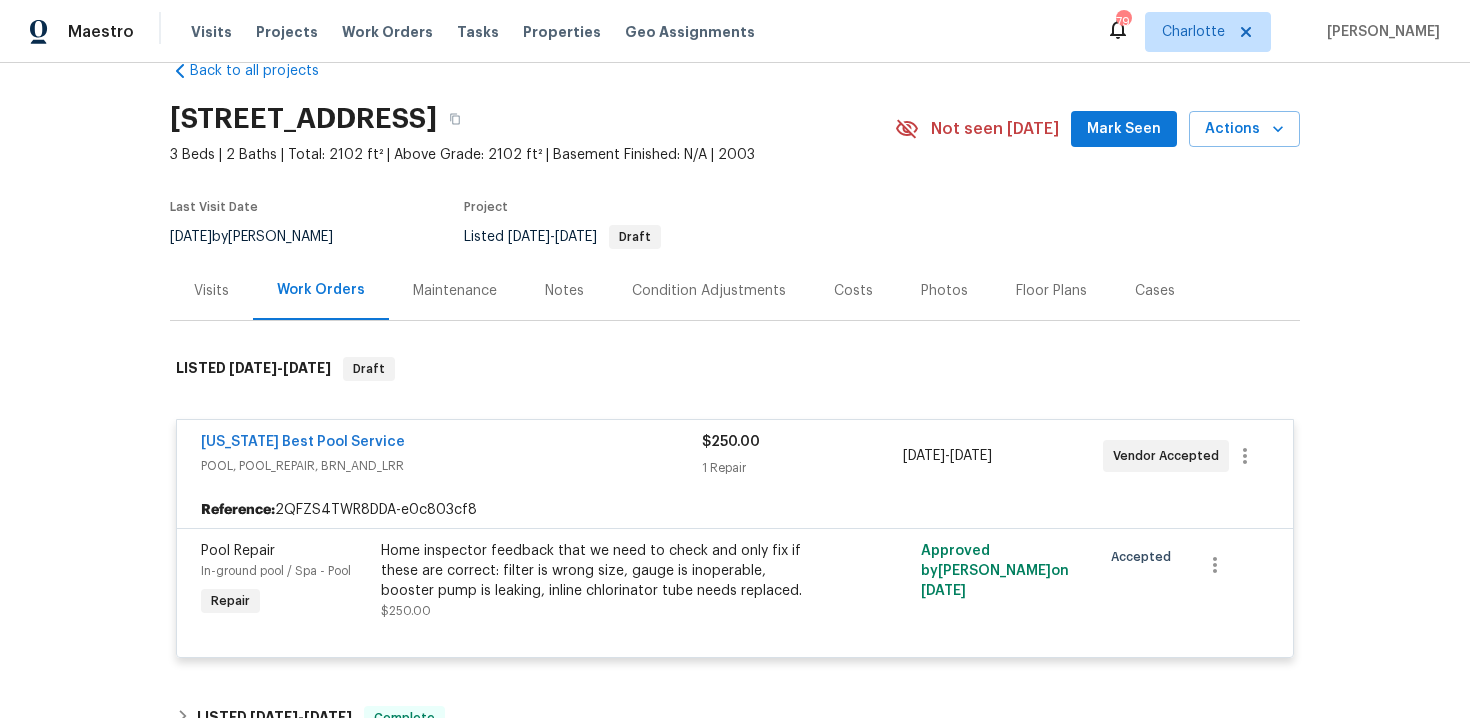 scroll, scrollTop: 57, scrollLeft: 0, axis: vertical 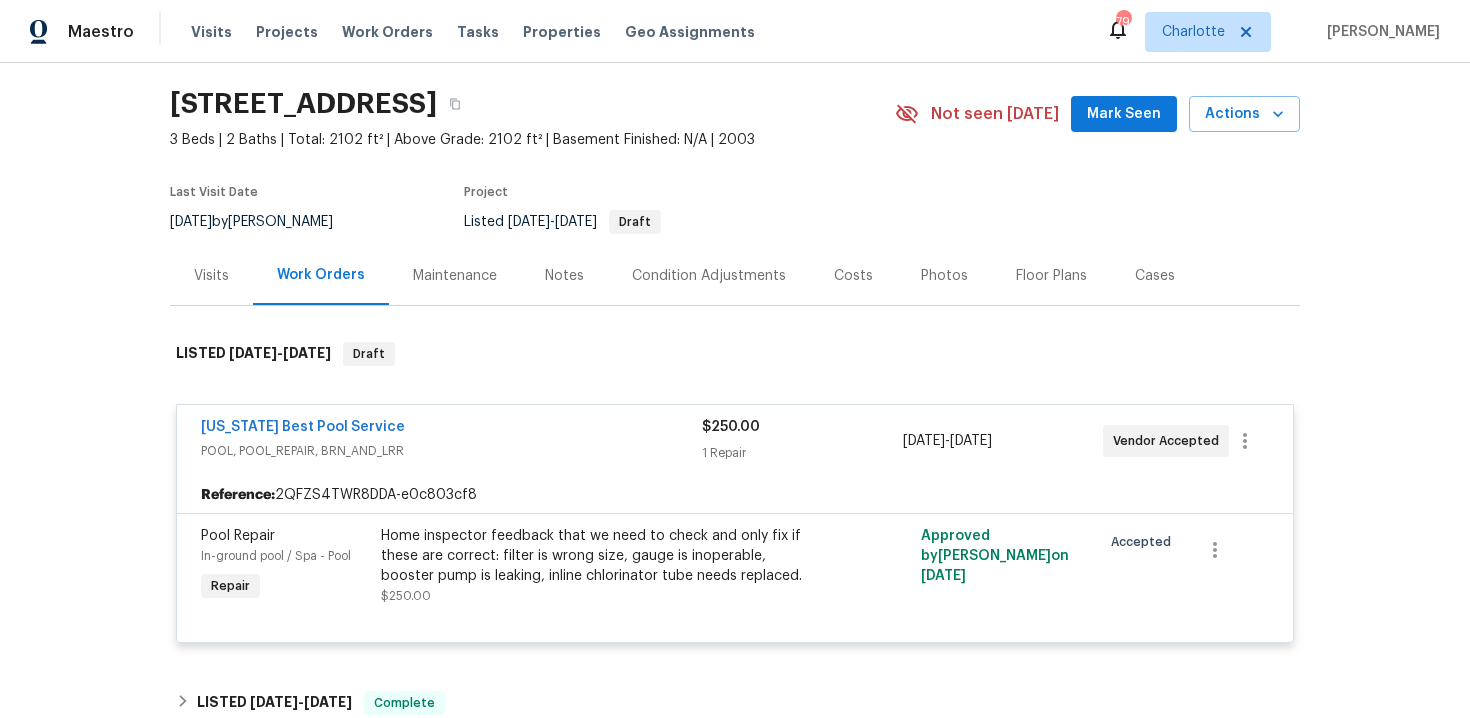 click on "[US_STATE] Best Pool Service" at bounding box center (303, 427) 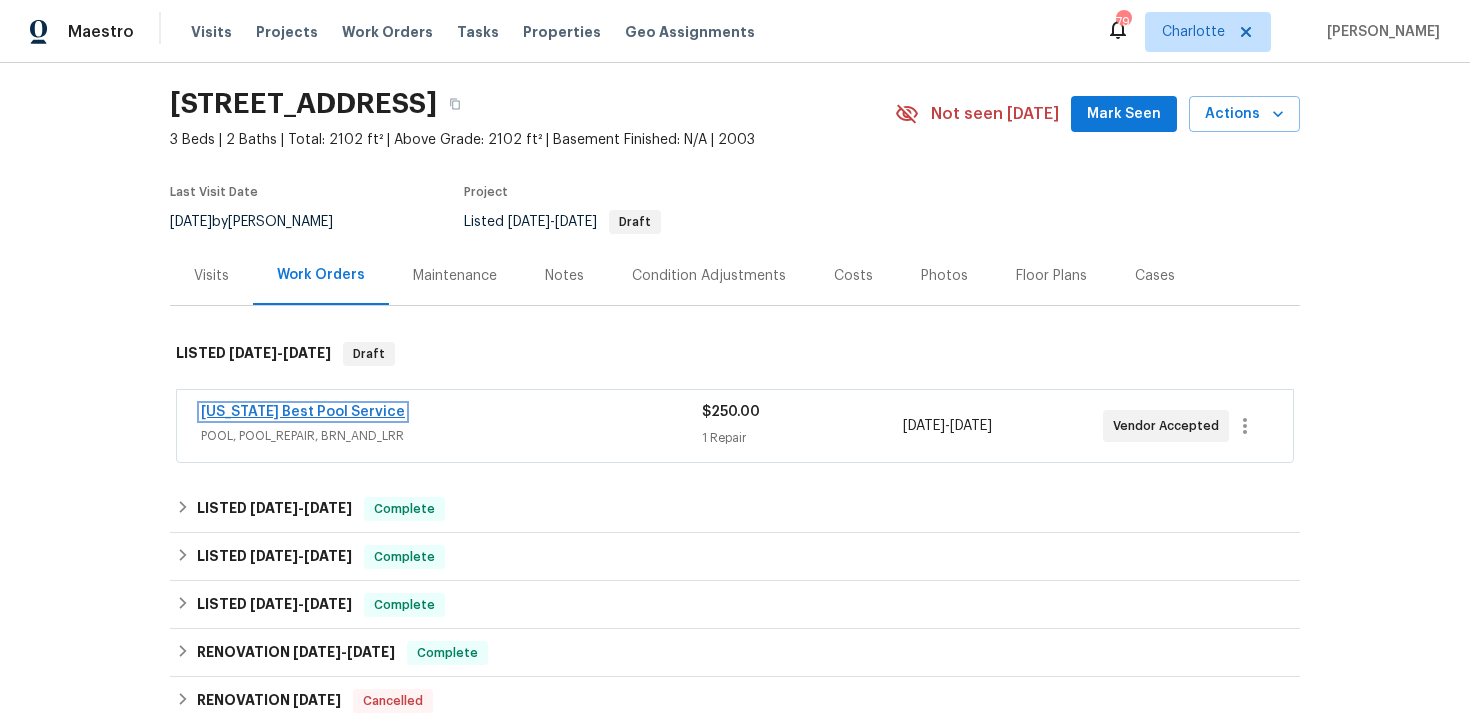 click on "[US_STATE] Best Pool Service" at bounding box center (303, 412) 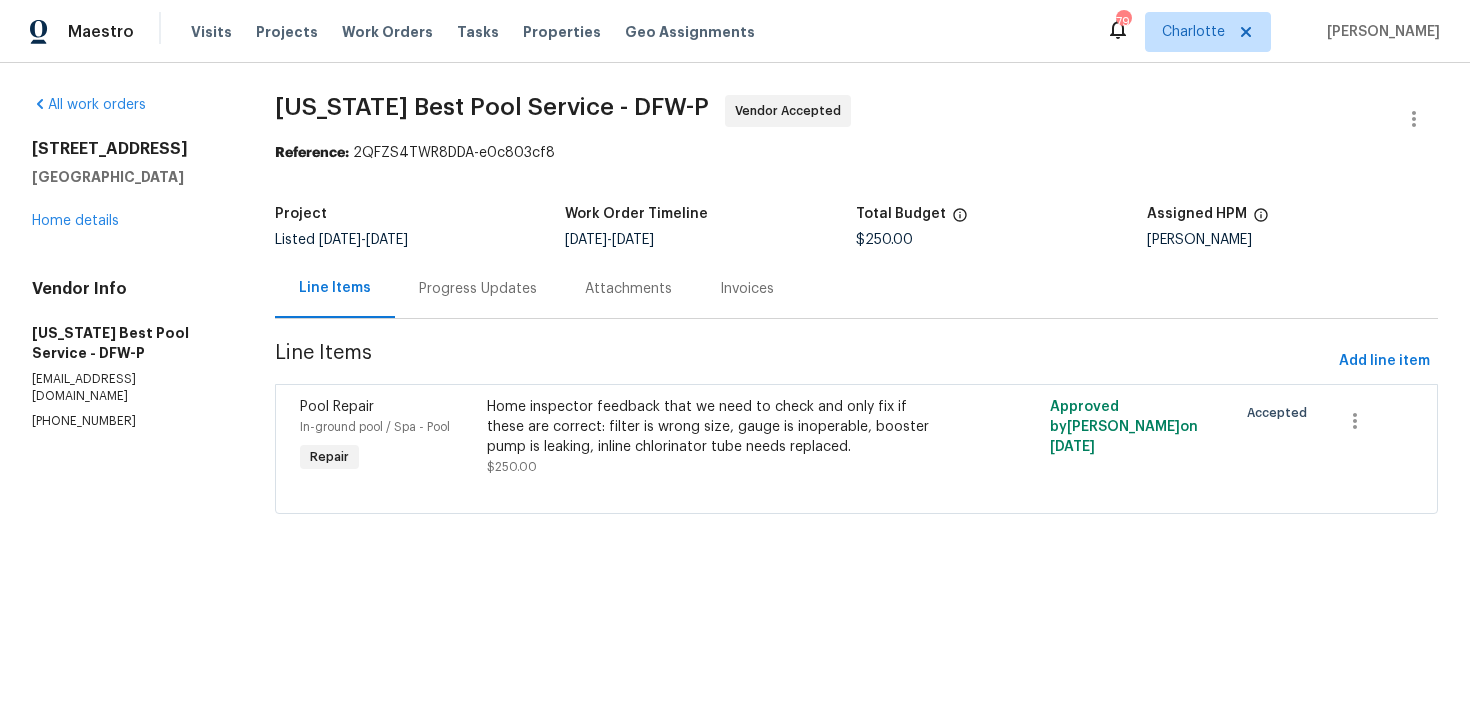 click on "Progress Updates" at bounding box center (478, 288) 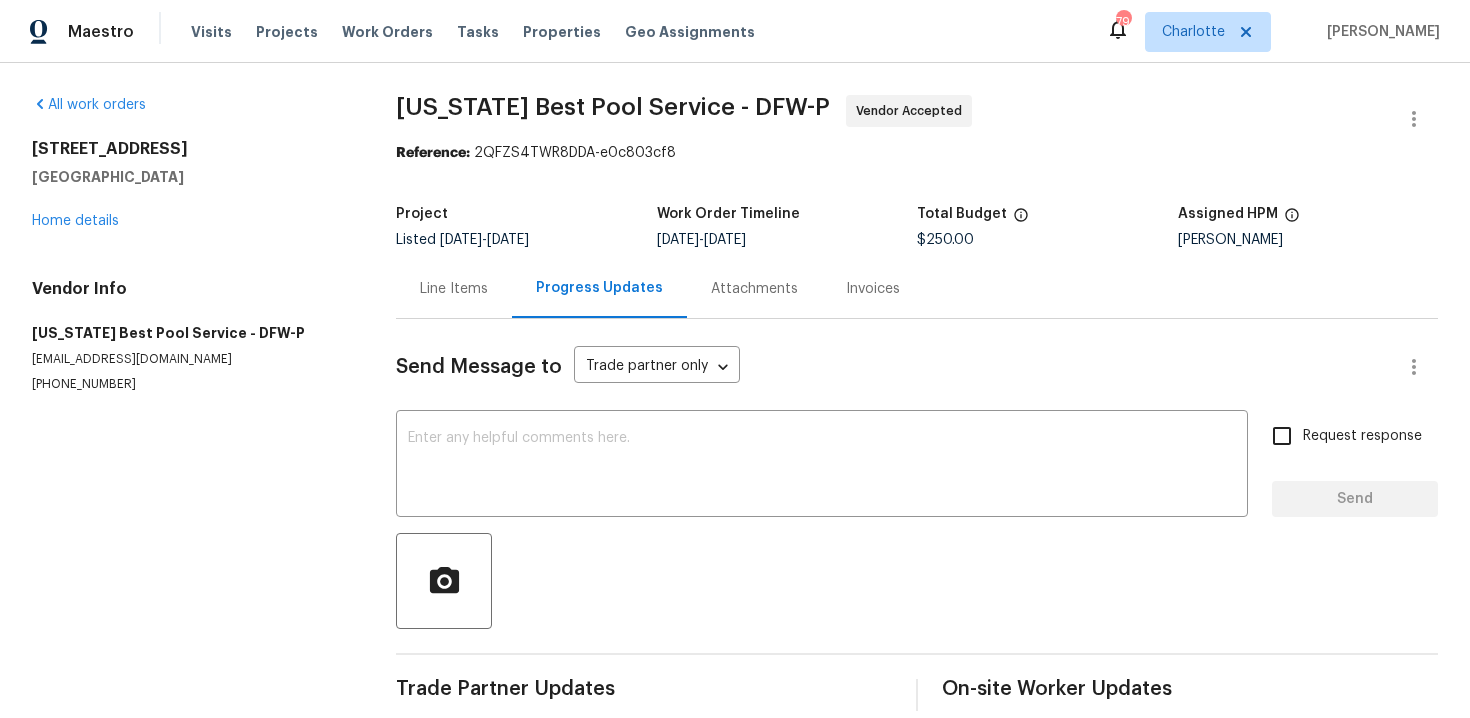 scroll, scrollTop: 25, scrollLeft: 0, axis: vertical 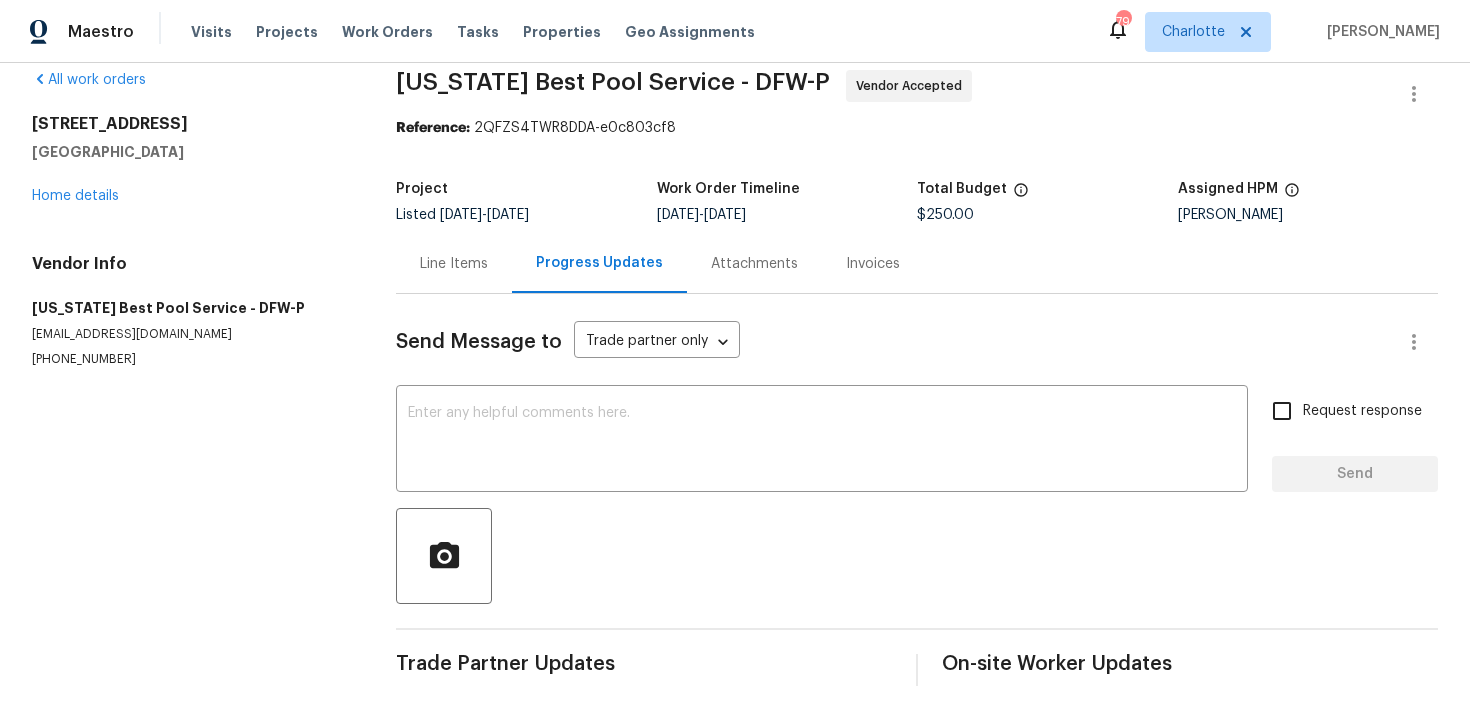 click on "All work orders 4404 Coldbrook Ln Sachse, TX 75048 Home details Vendor Info Texas Best Pool Service - DFW-P busterj33@gmail.com (469) 531-1922" at bounding box center [190, 378] 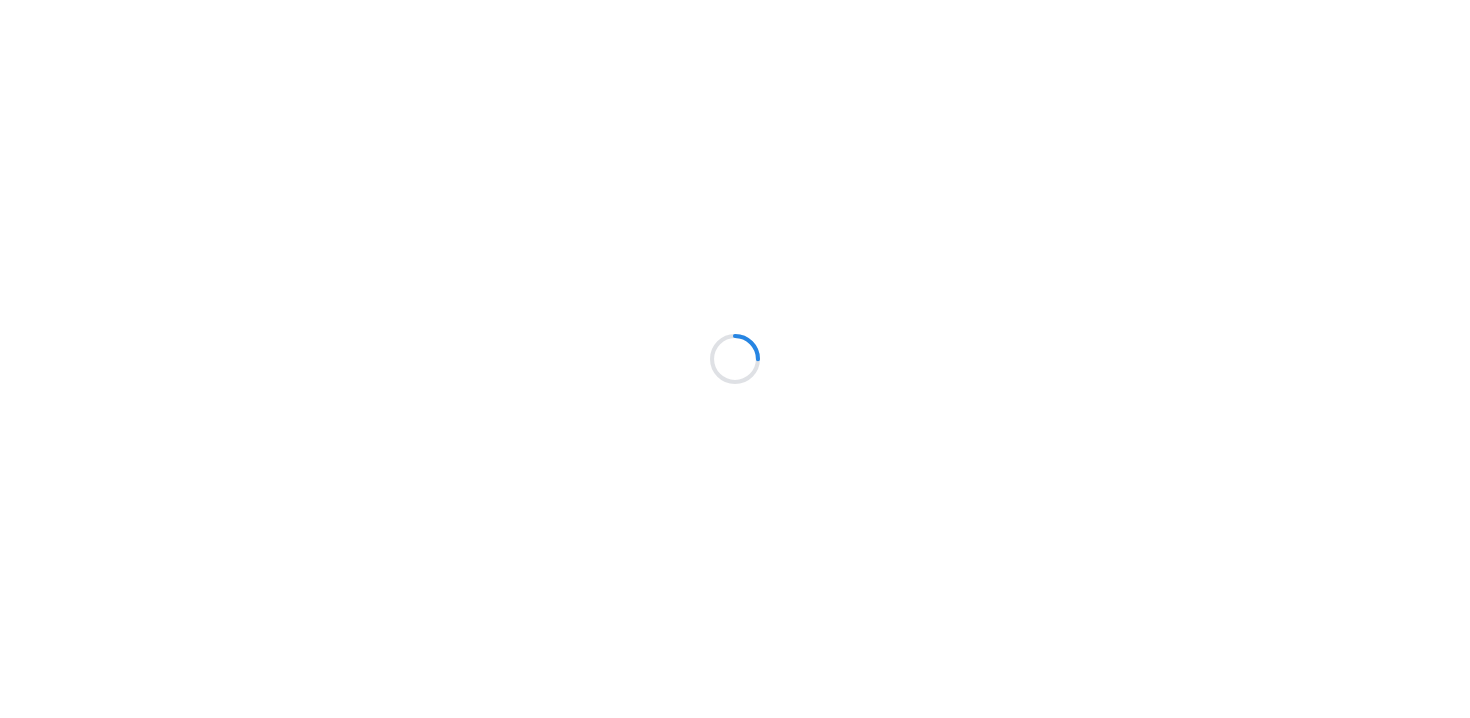 scroll, scrollTop: 0, scrollLeft: 0, axis: both 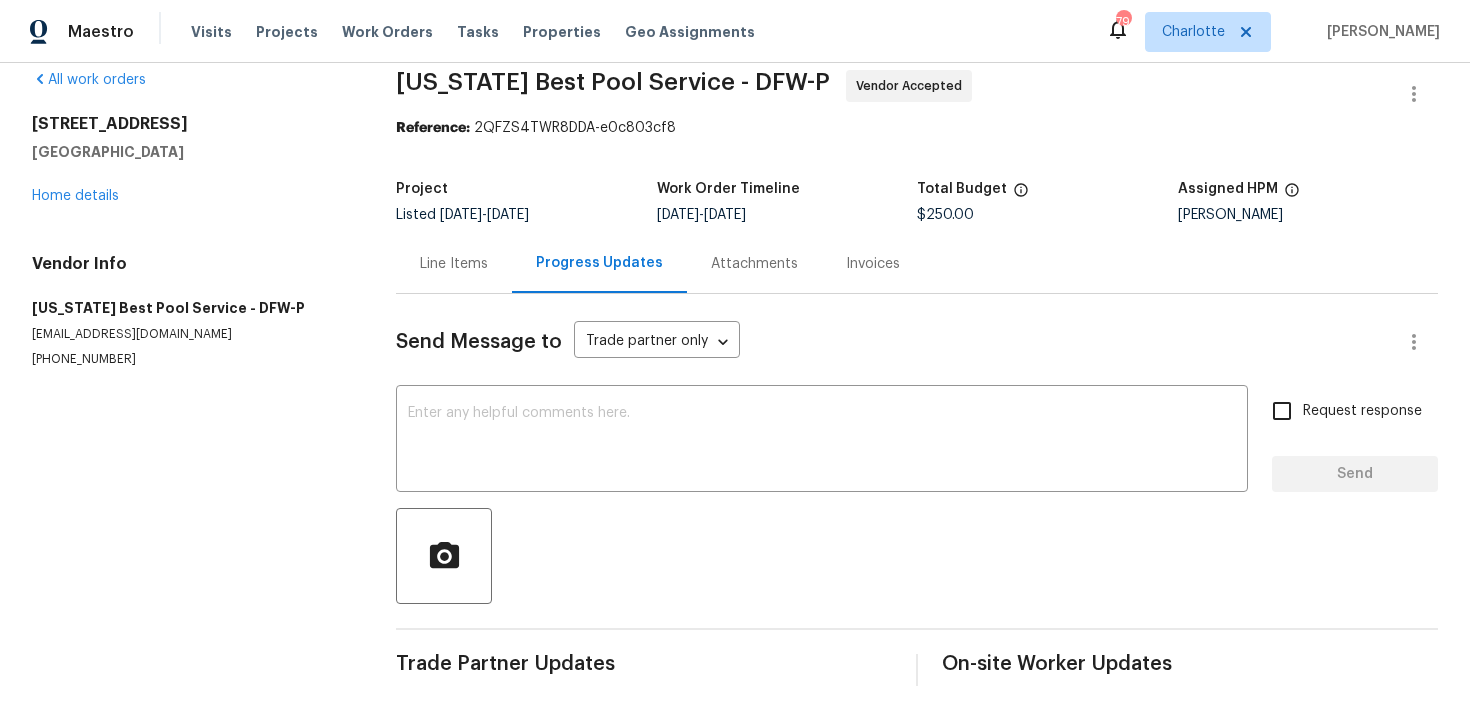 click on "Line Items" at bounding box center (454, 263) 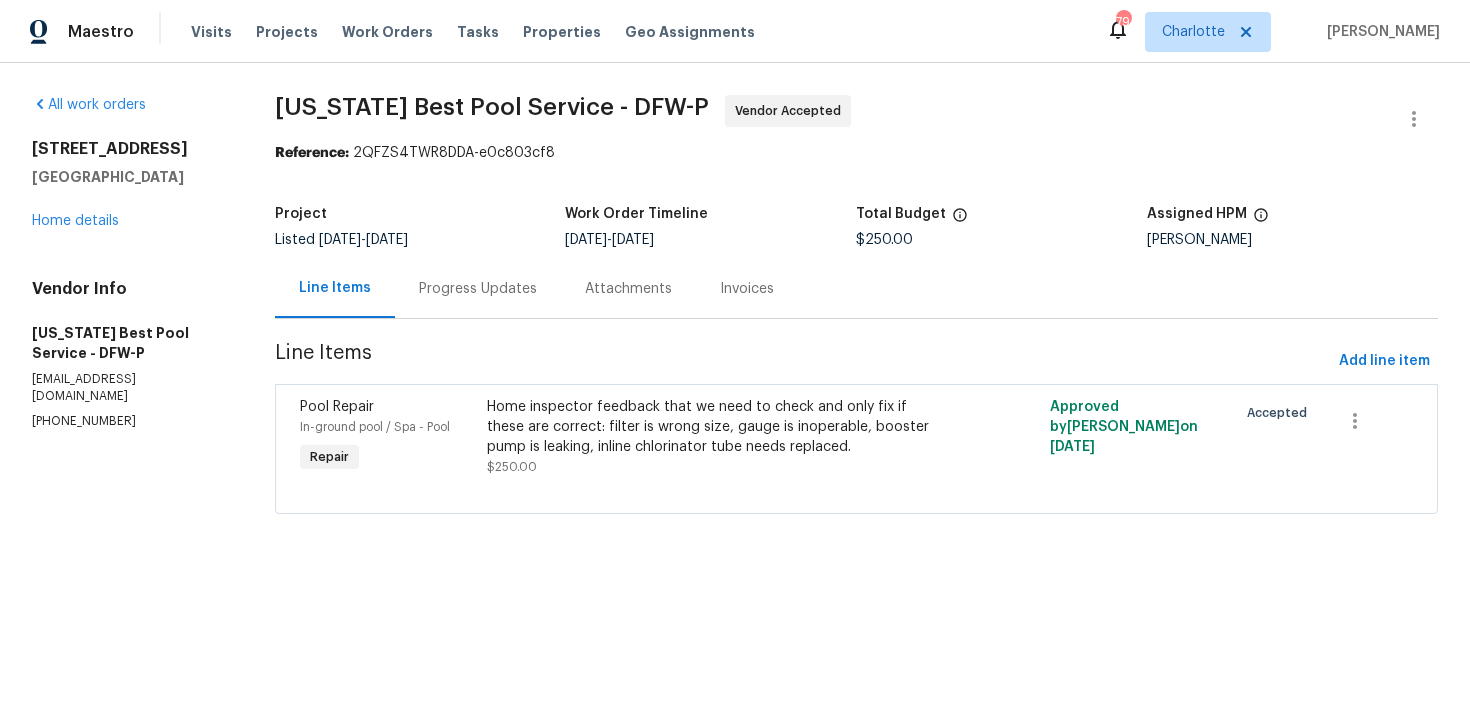 click on "Progress Updates" at bounding box center (478, 289) 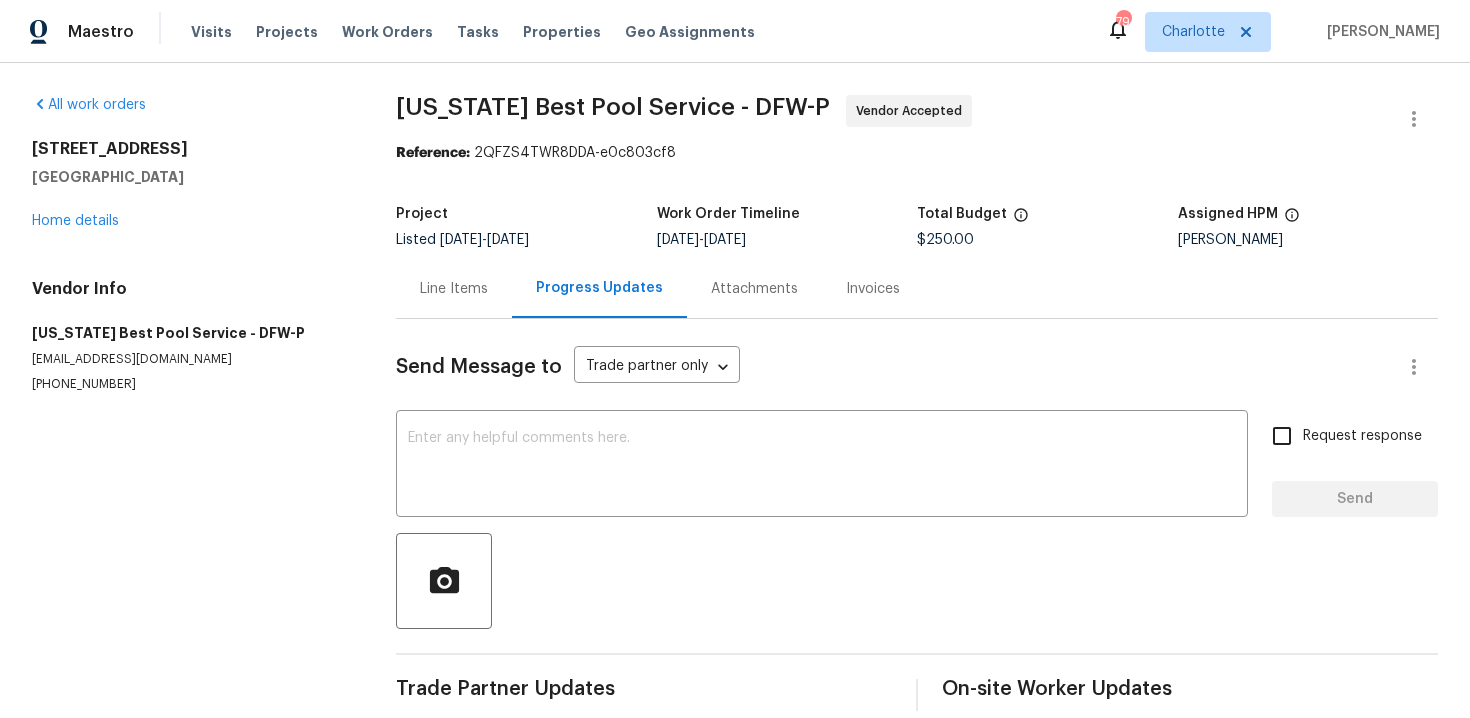 scroll, scrollTop: 25, scrollLeft: 0, axis: vertical 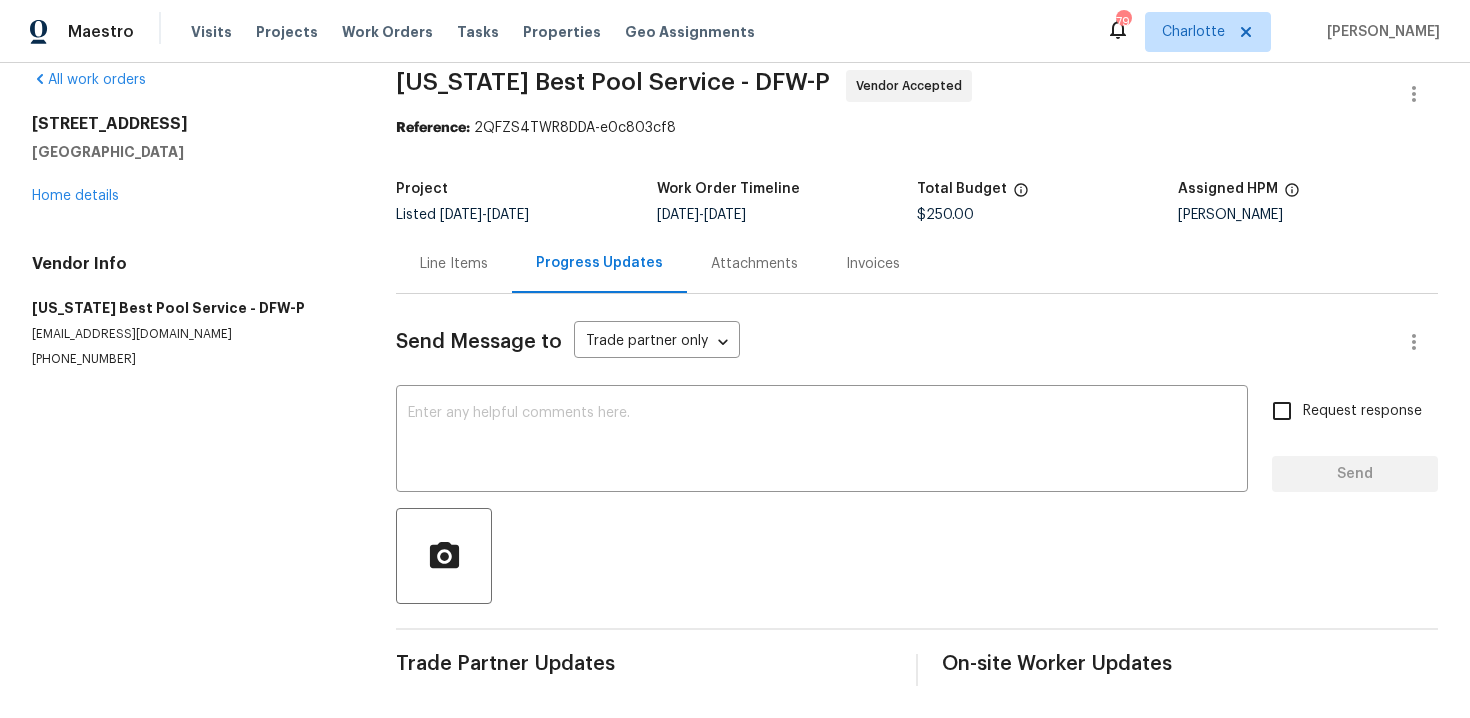 click on "Attachments" at bounding box center (754, 264) 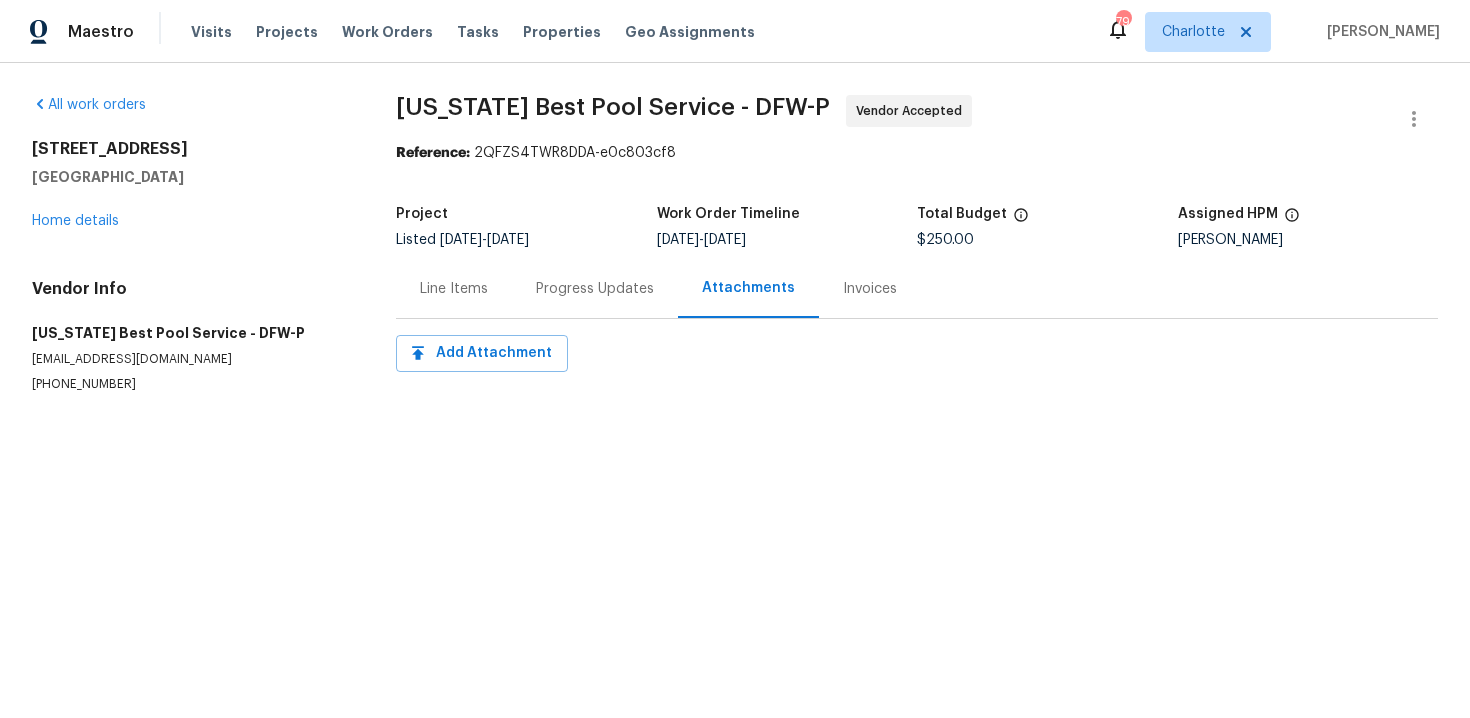 click on "Line Items" at bounding box center (454, 289) 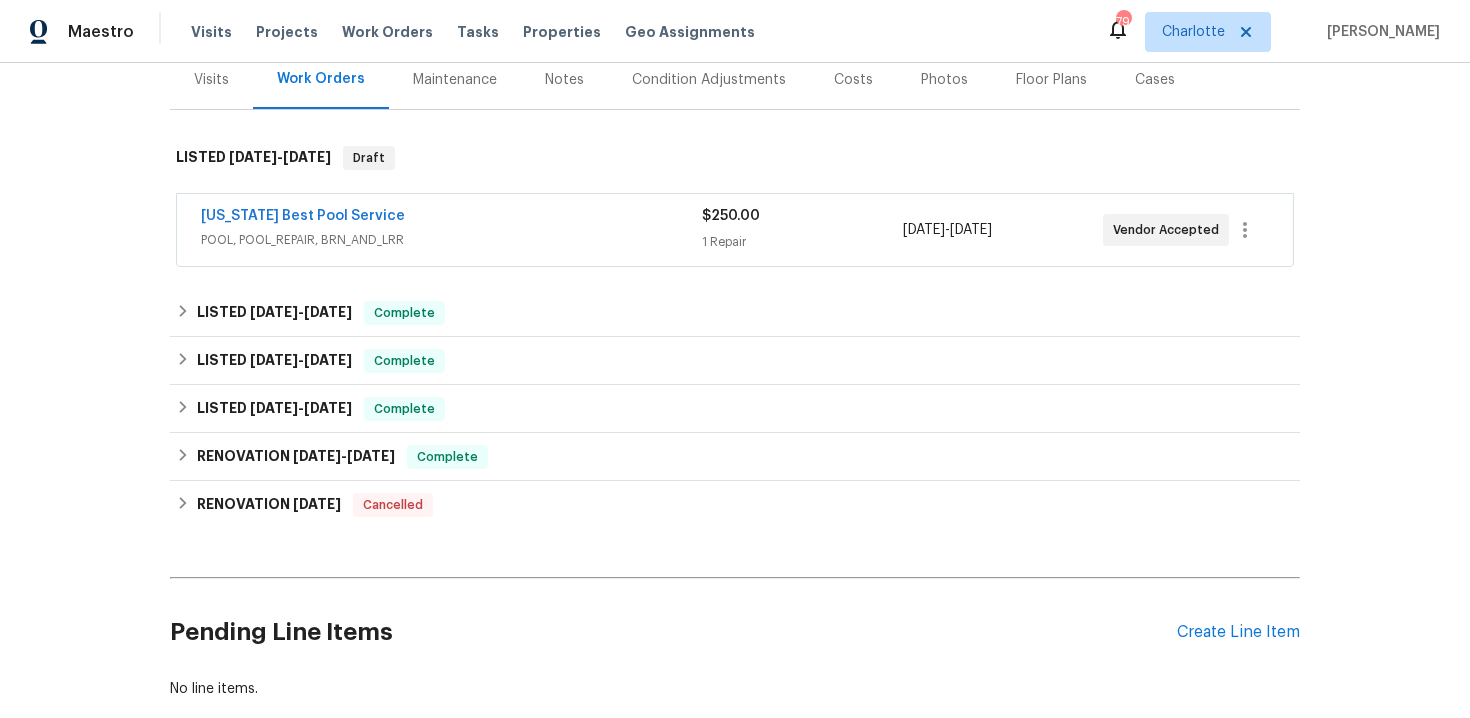 scroll, scrollTop: 361, scrollLeft: 0, axis: vertical 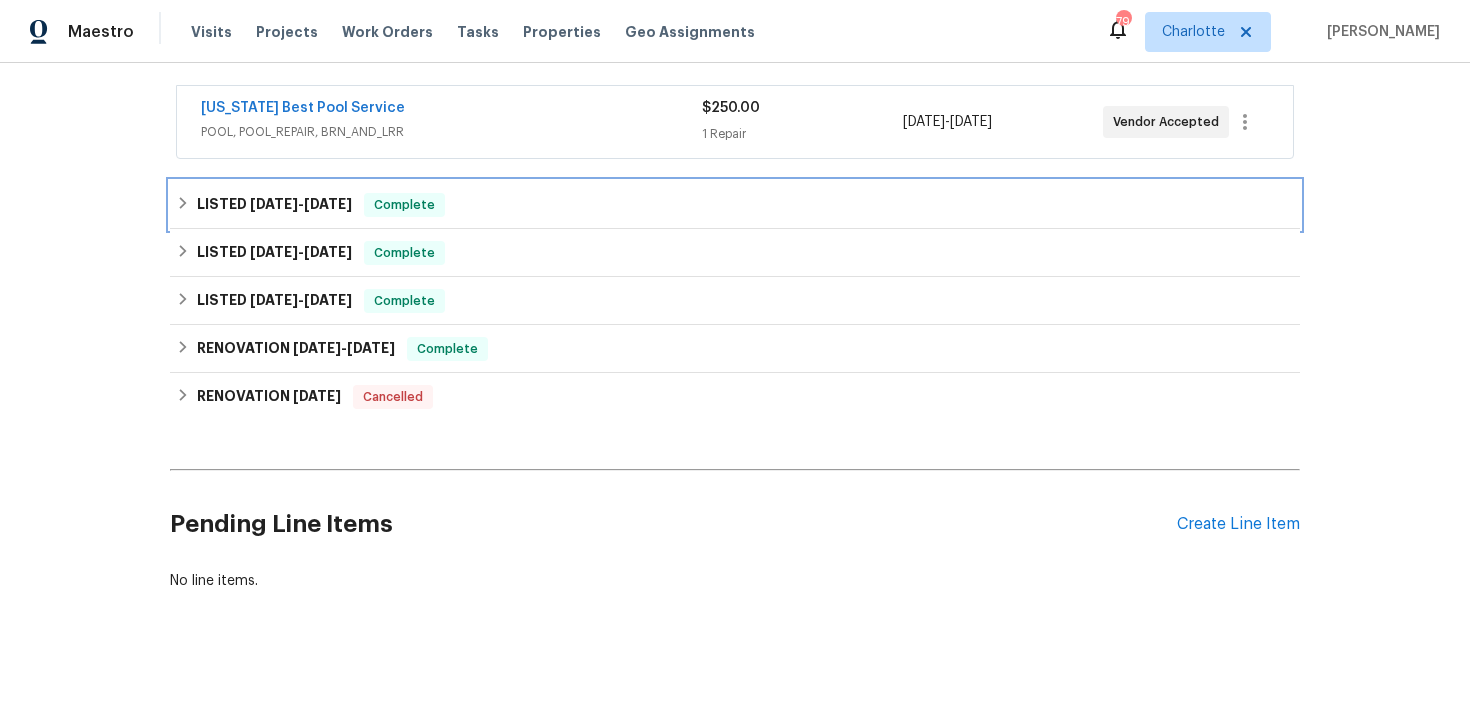 click on "LISTED   6/26/25  -  6/30/25 Complete" at bounding box center (735, 205) 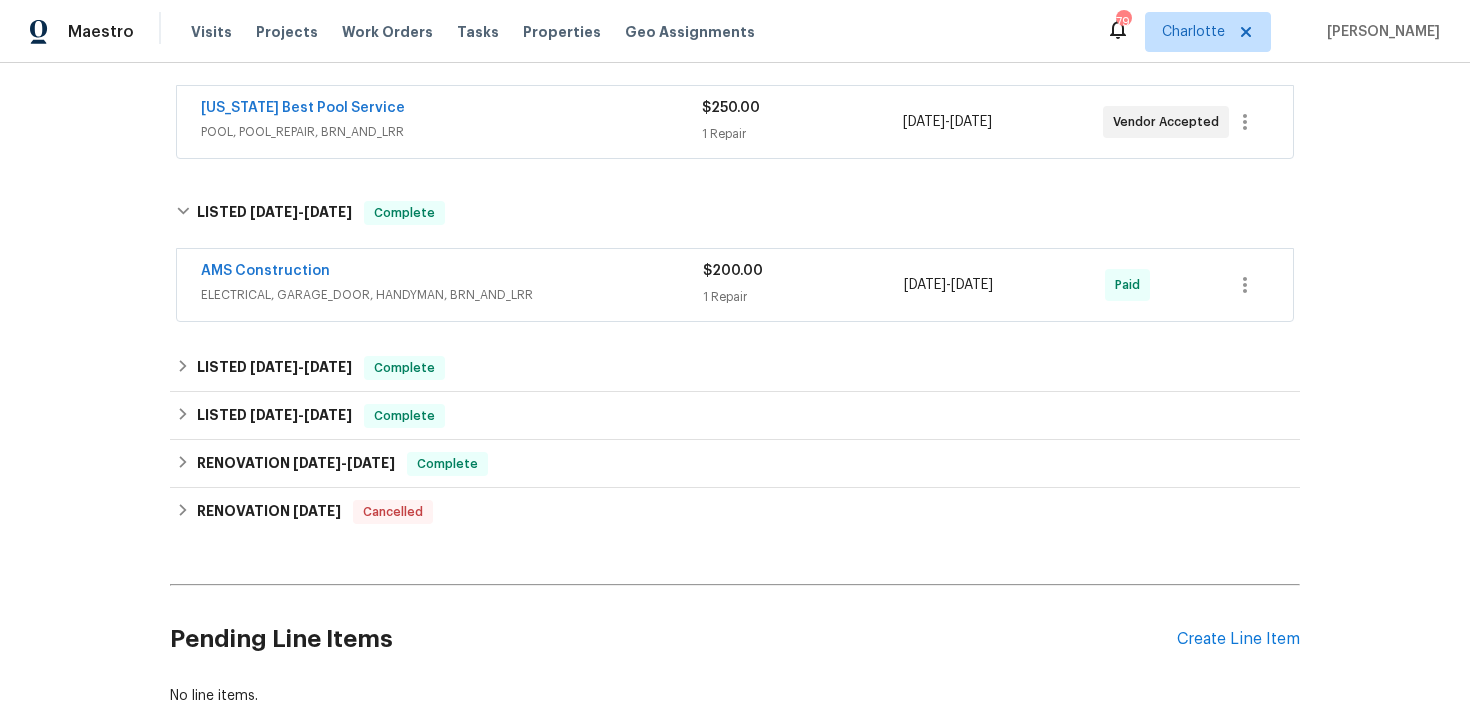 click on "AMS Construction" at bounding box center (452, 273) 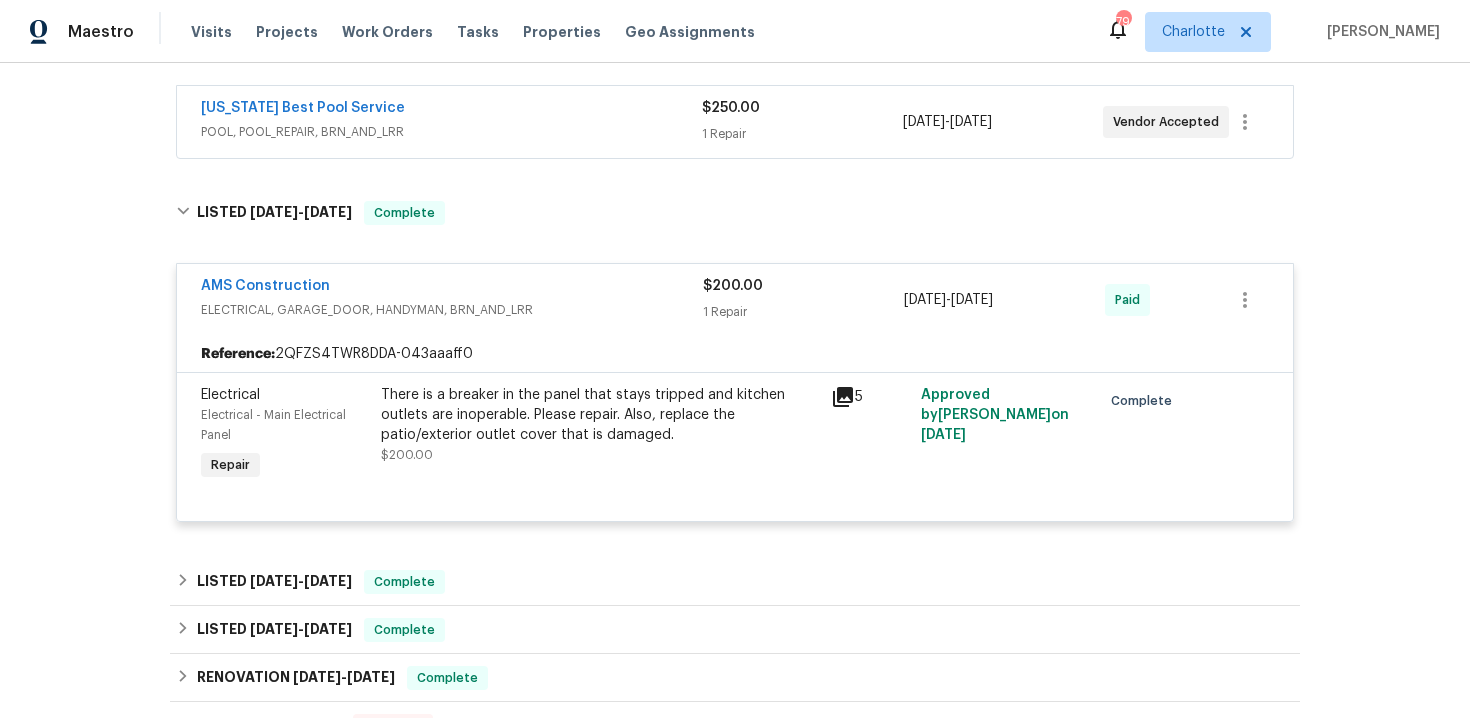 click on "AMS Construction" at bounding box center (452, 288) 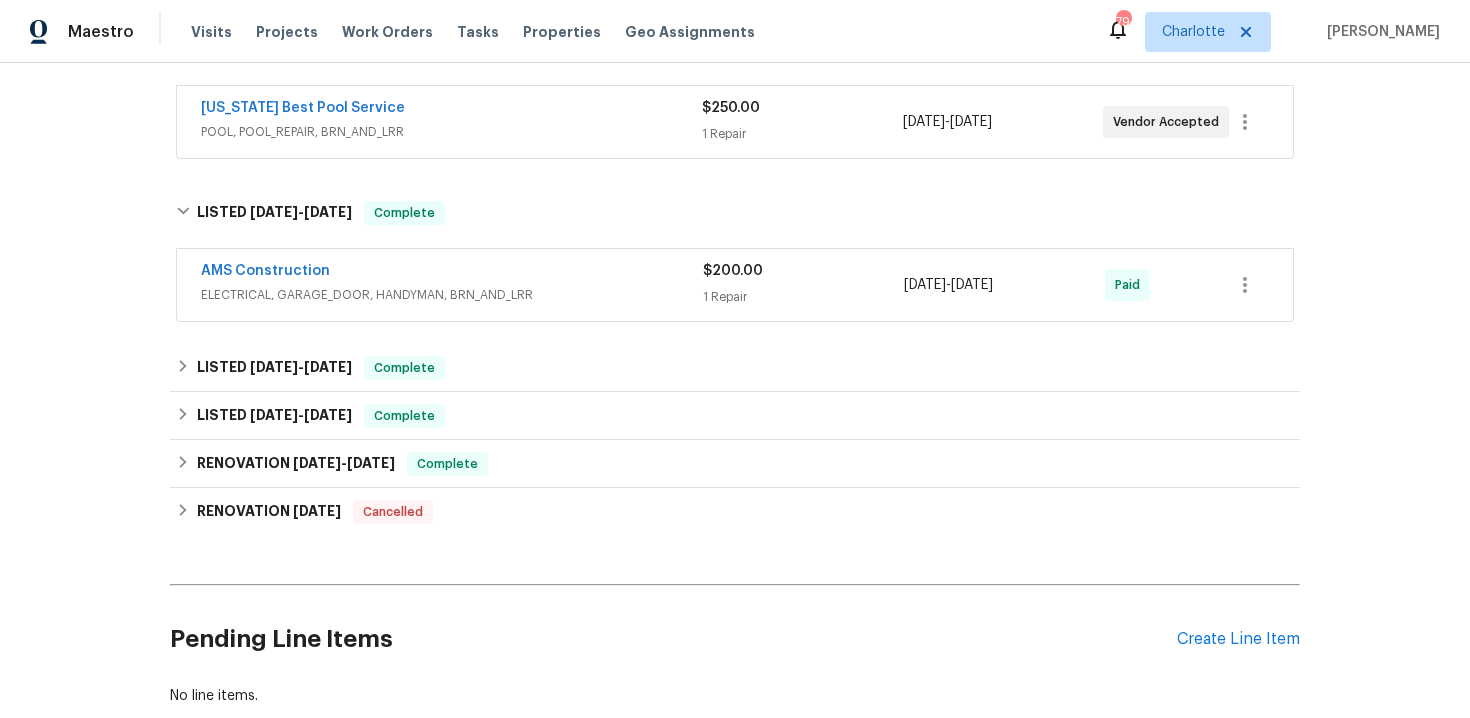 click on "Texas Best Pool Service" at bounding box center (451, 110) 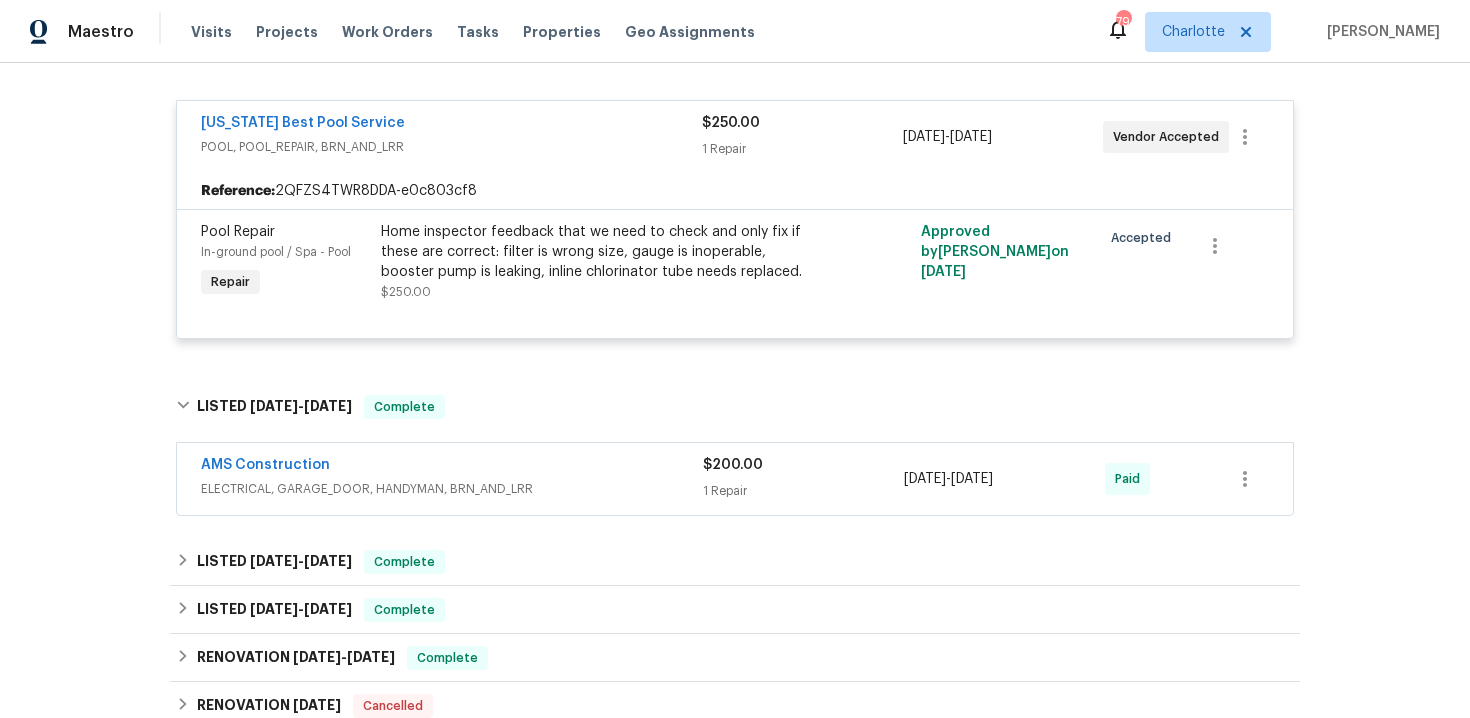 click on "Texas Best Pool Service" at bounding box center [451, 125] 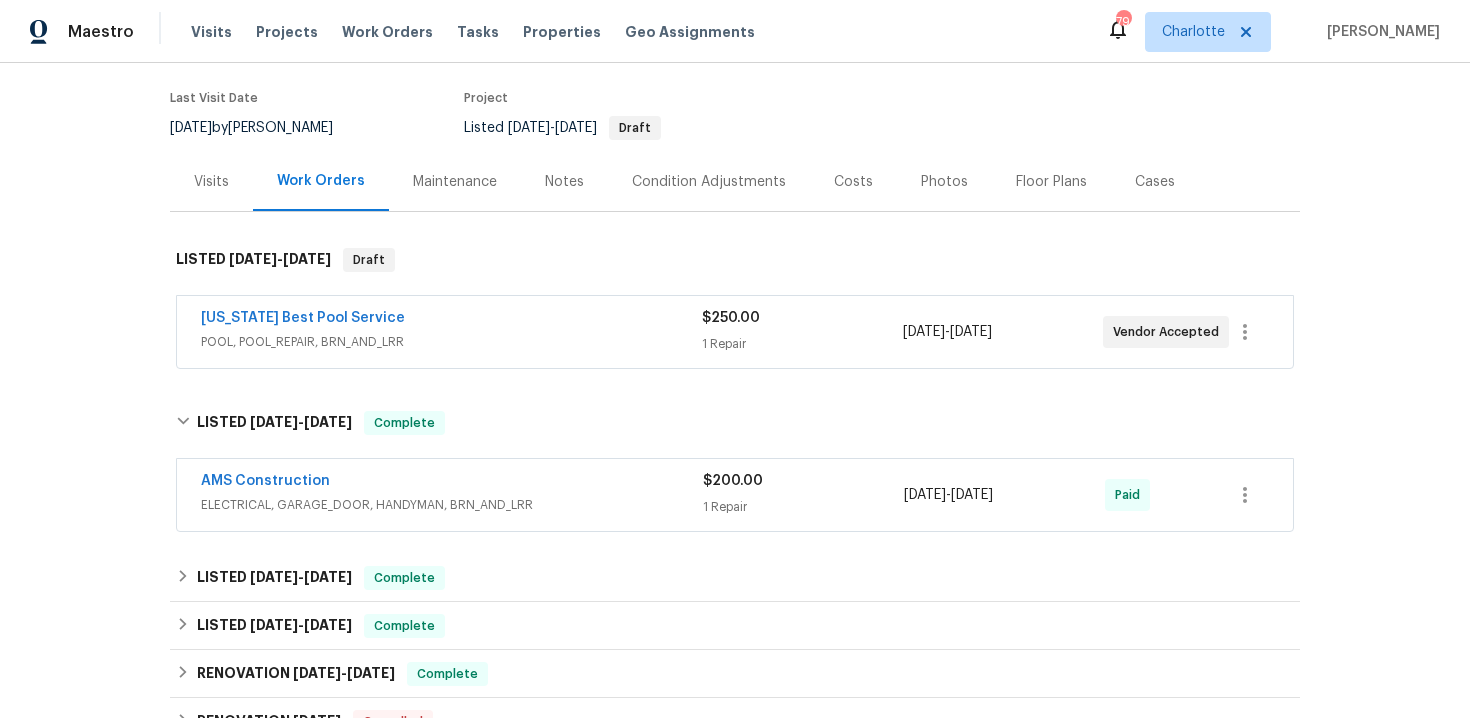 scroll, scrollTop: 148, scrollLeft: 0, axis: vertical 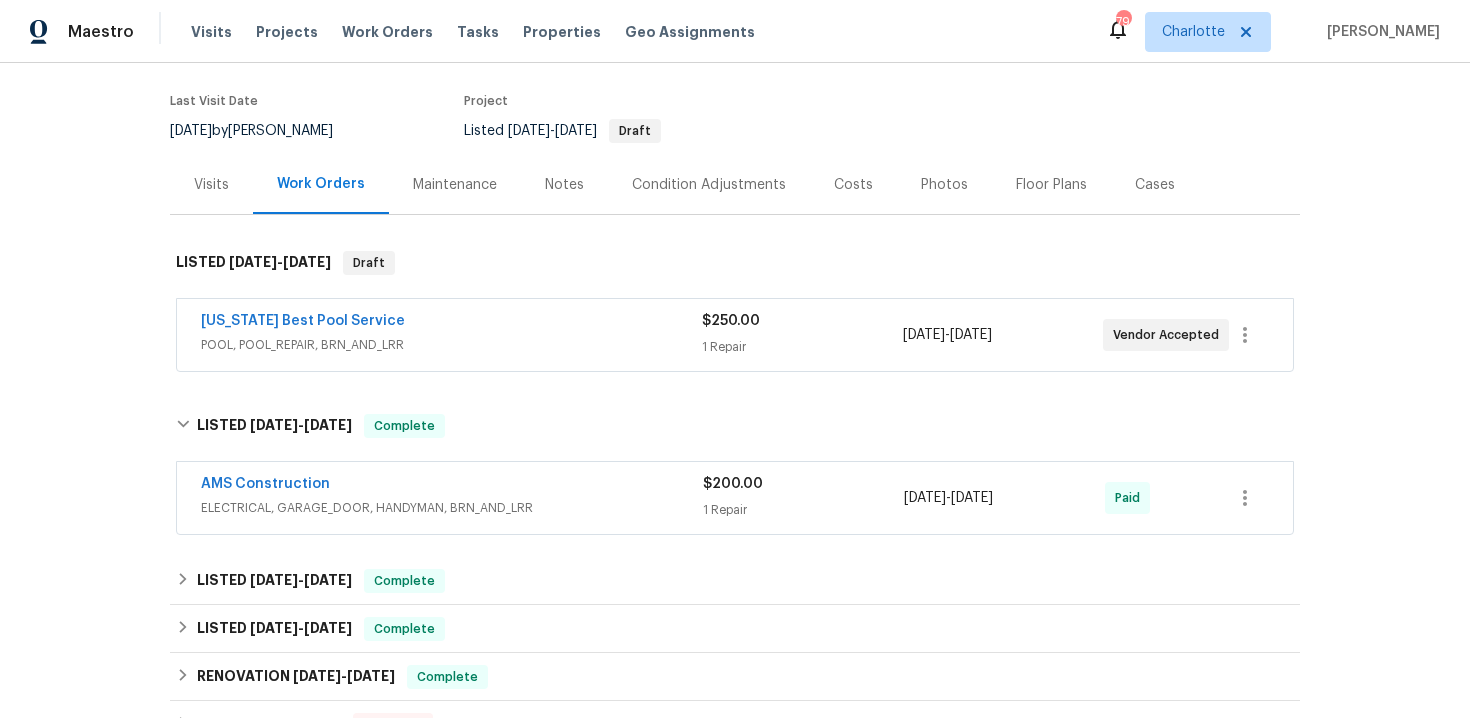 click on "Texas Best Pool Service" at bounding box center [451, 323] 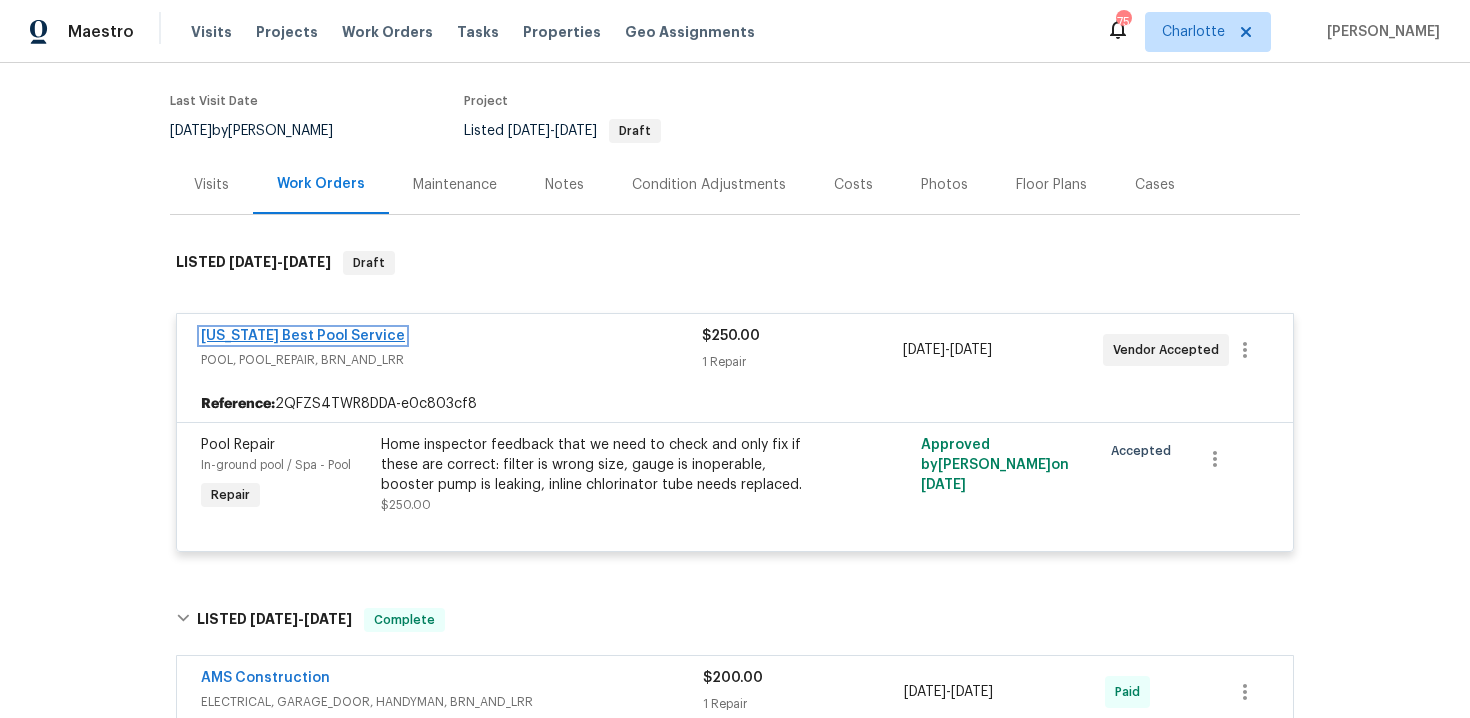 click on "Texas Best Pool Service" at bounding box center [303, 336] 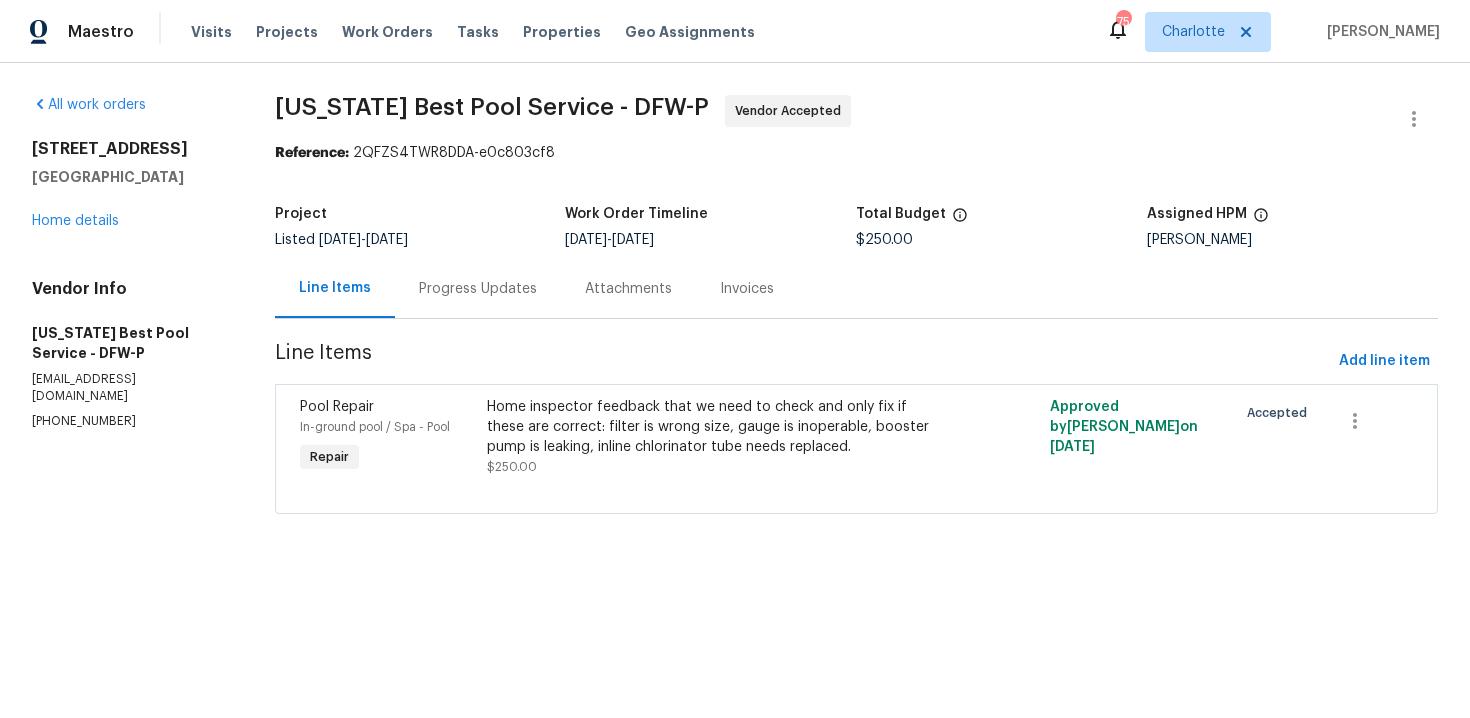 click on "Progress Updates" at bounding box center [478, 289] 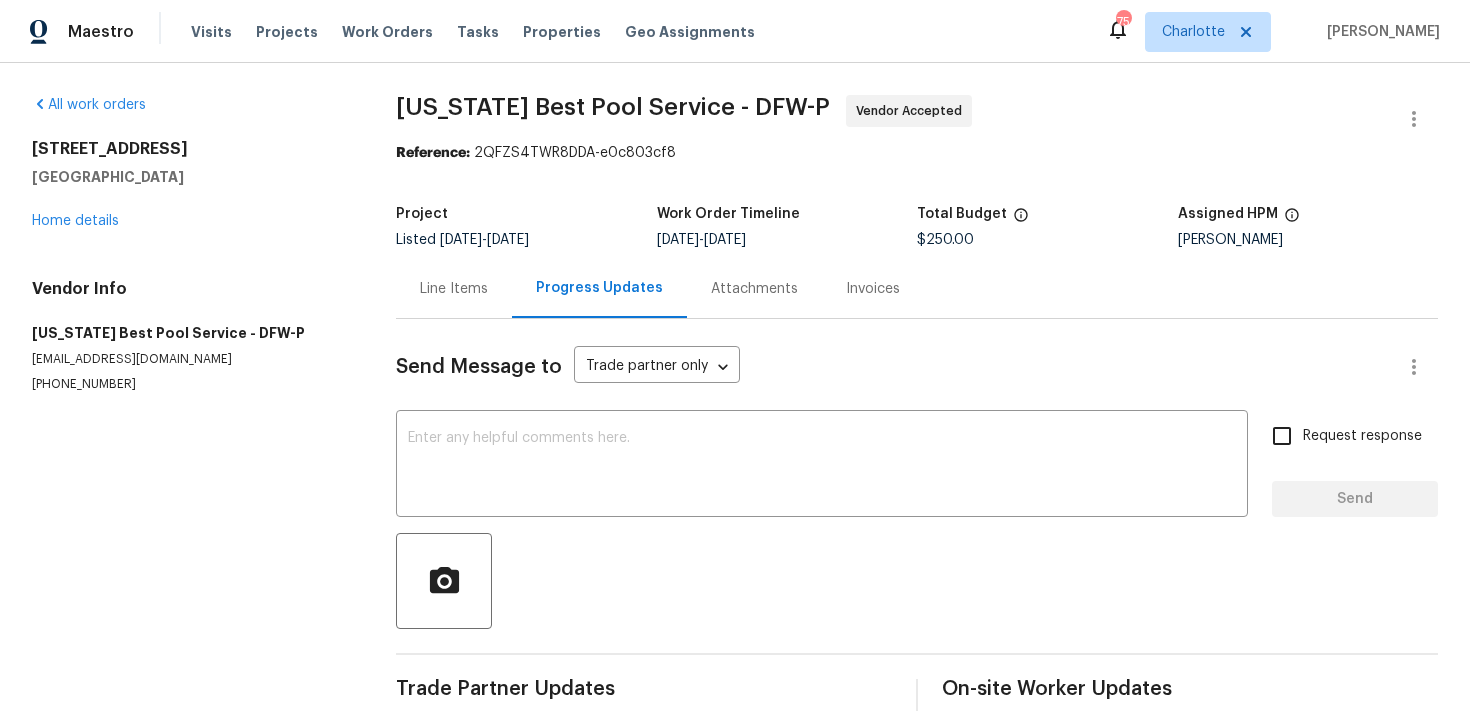 scroll, scrollTop: 25, scrollLeft: 0, axis: vertical 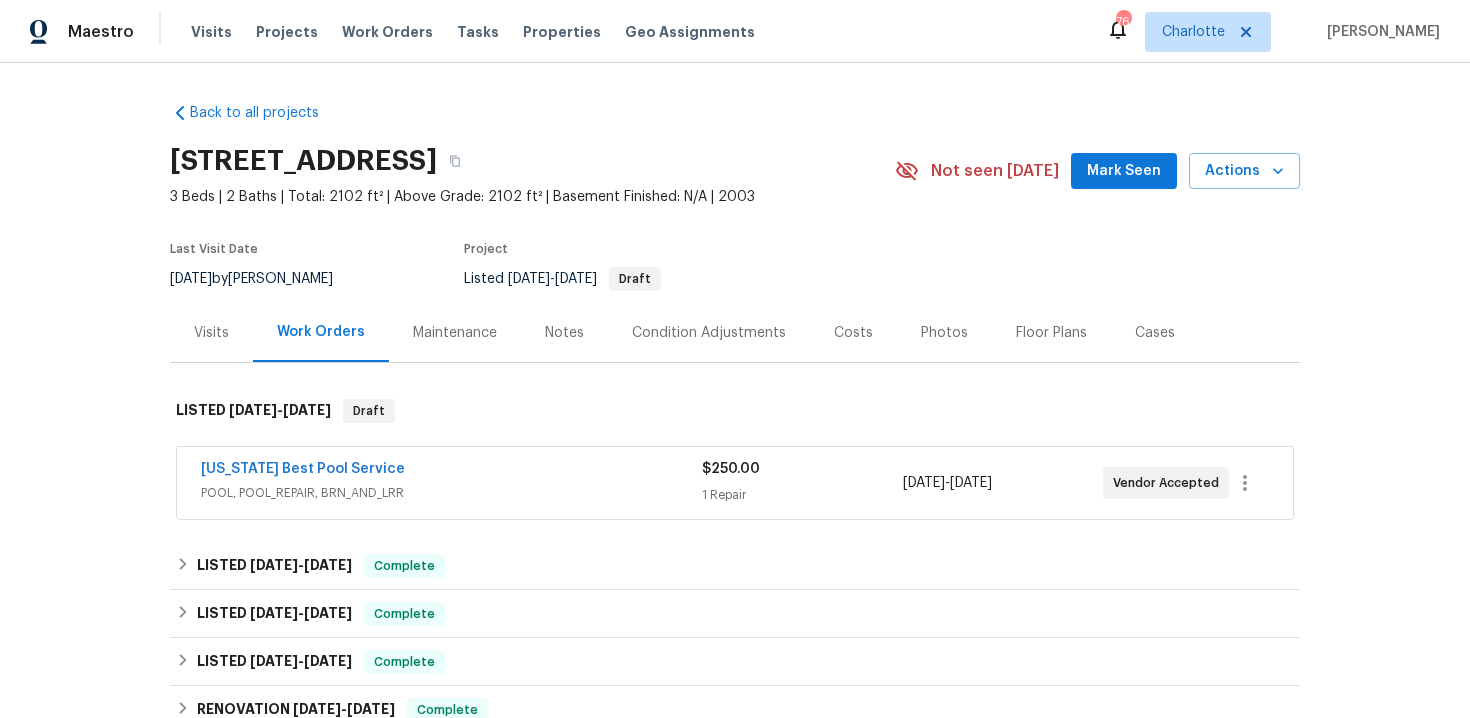 click on "POOL, POOL_REPAIR, BRN_AND_LRR" at bounding box center (451, 493) 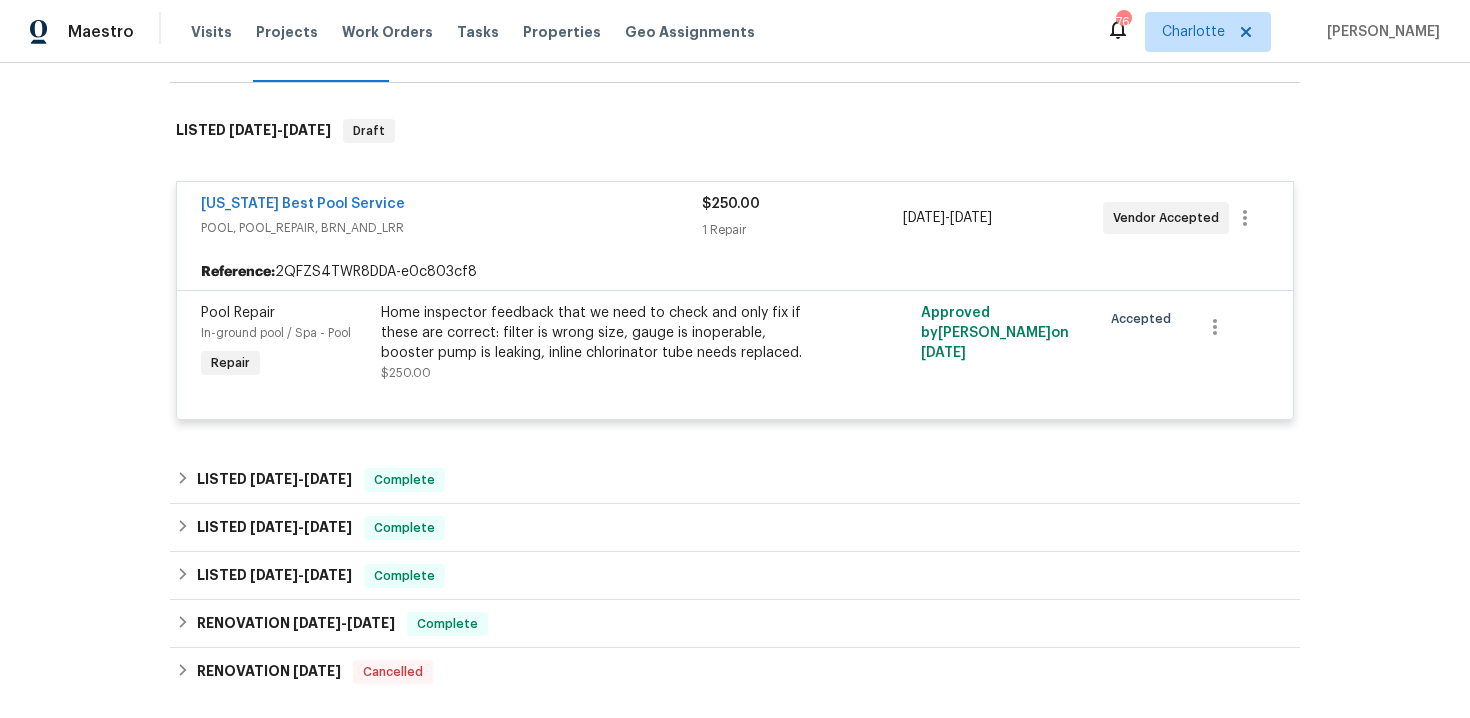 scroll, scrollTop: 237, scrollLeft: 0, axis: vertical 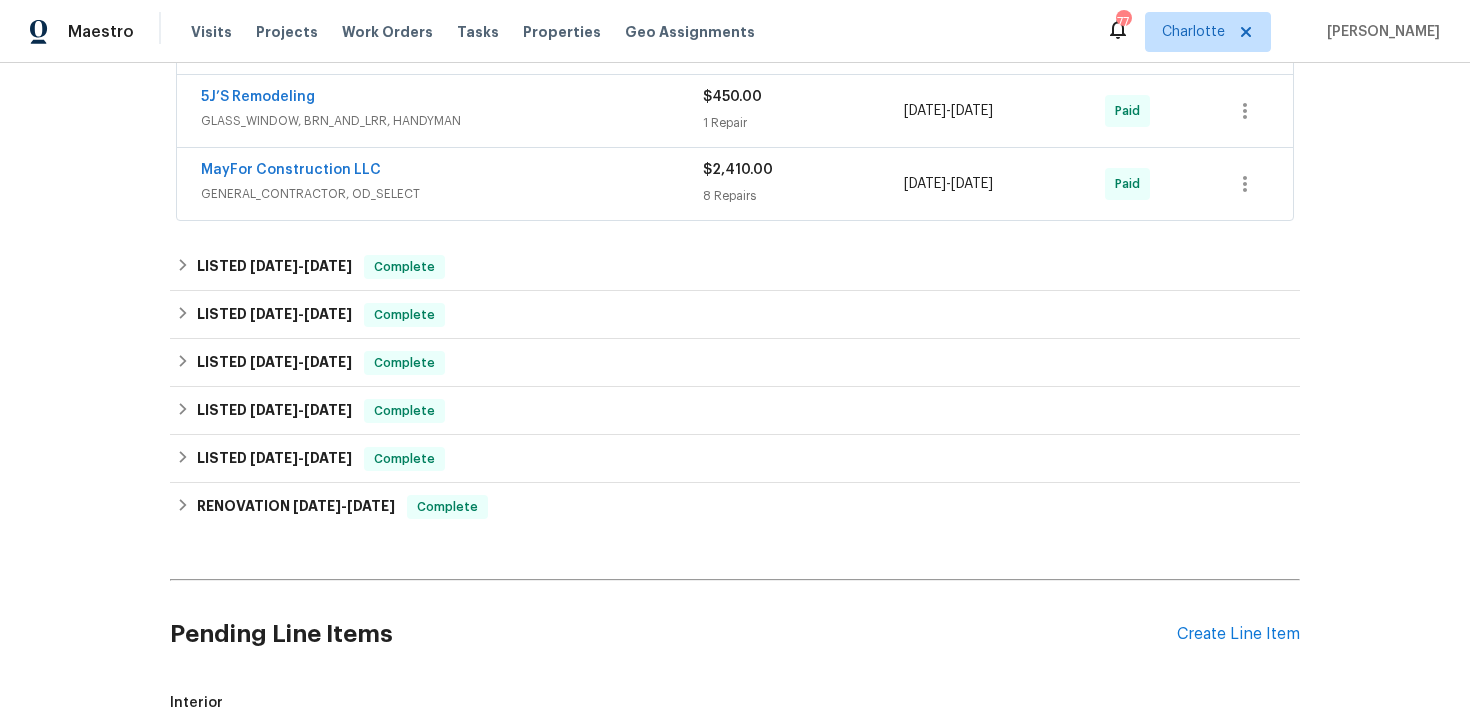click on "8 Repairs" at bounding box center (803, 196) 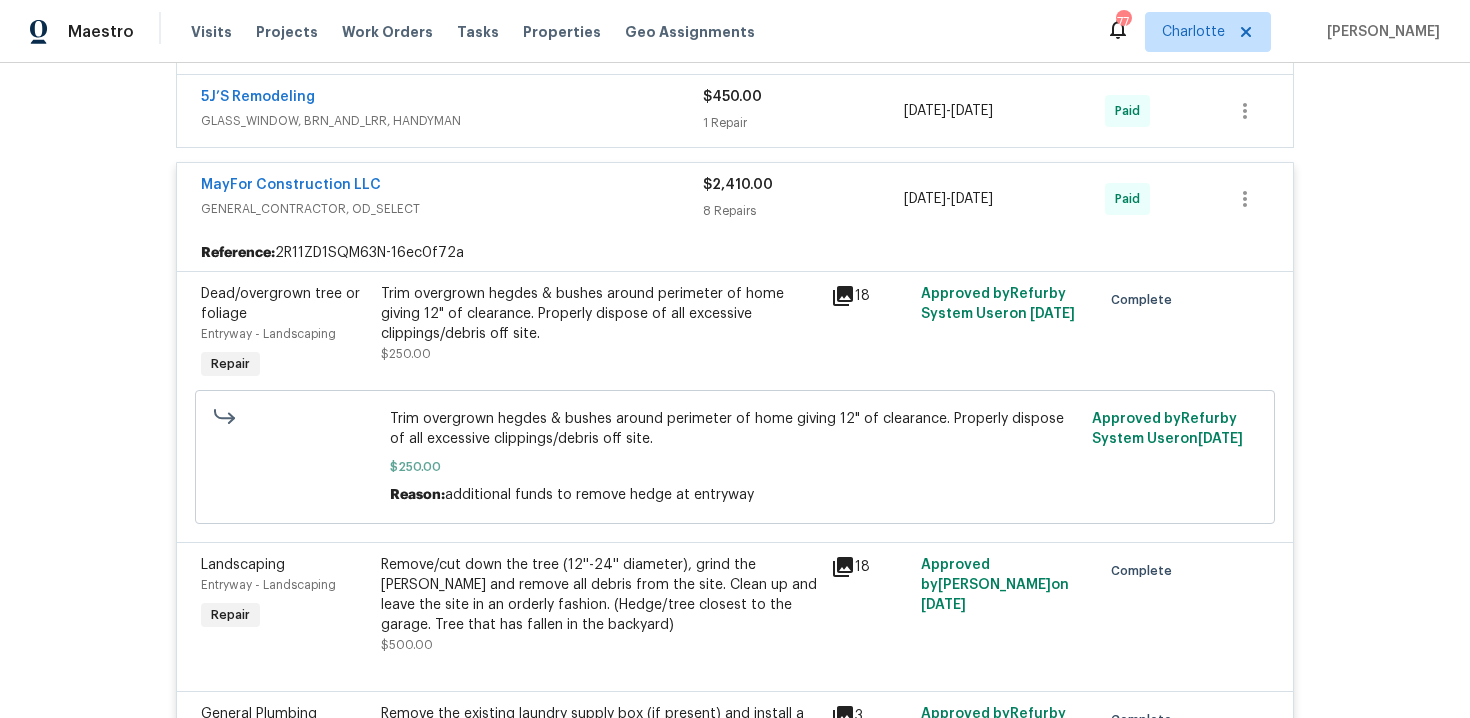 click on "8 Repairs" at bounding box center [803, 211] 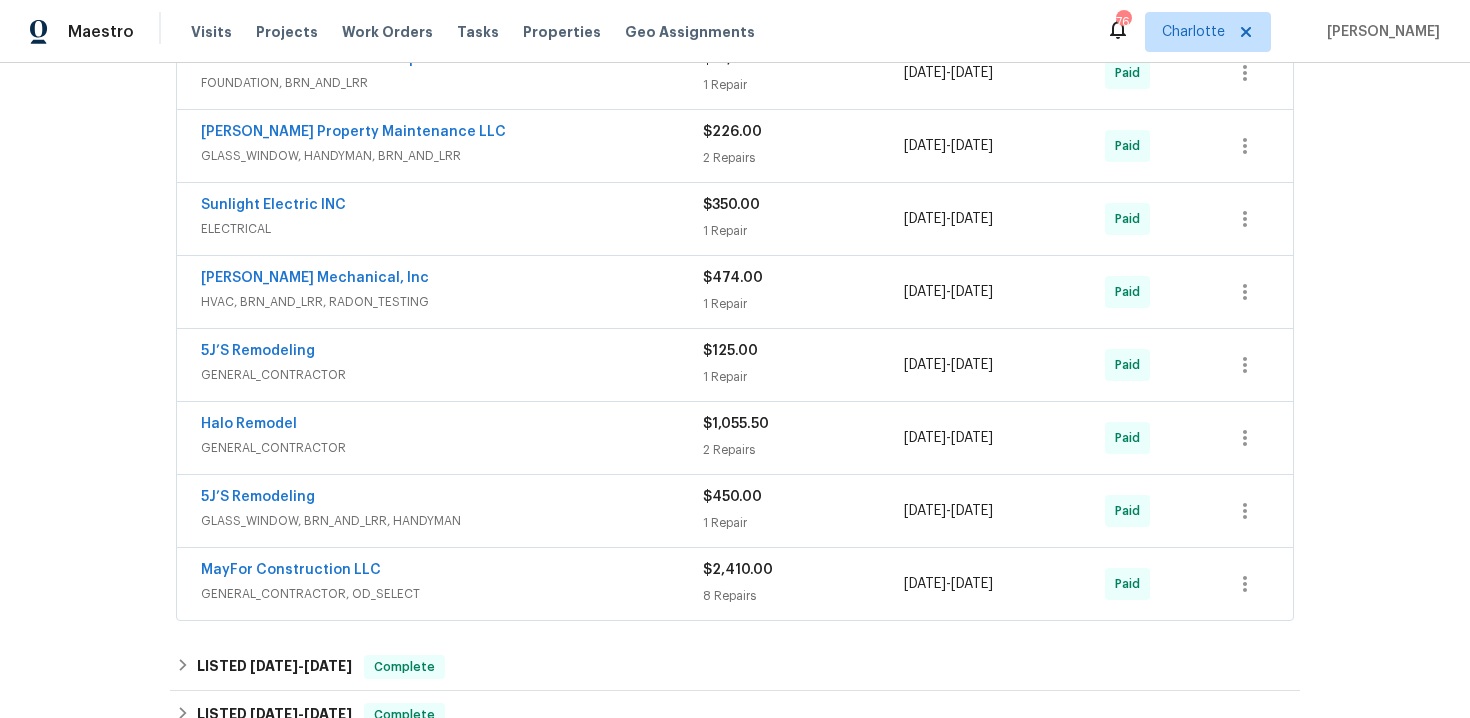 scroll, scrollTop: 630, scrollLeft: 0, axis: vertical 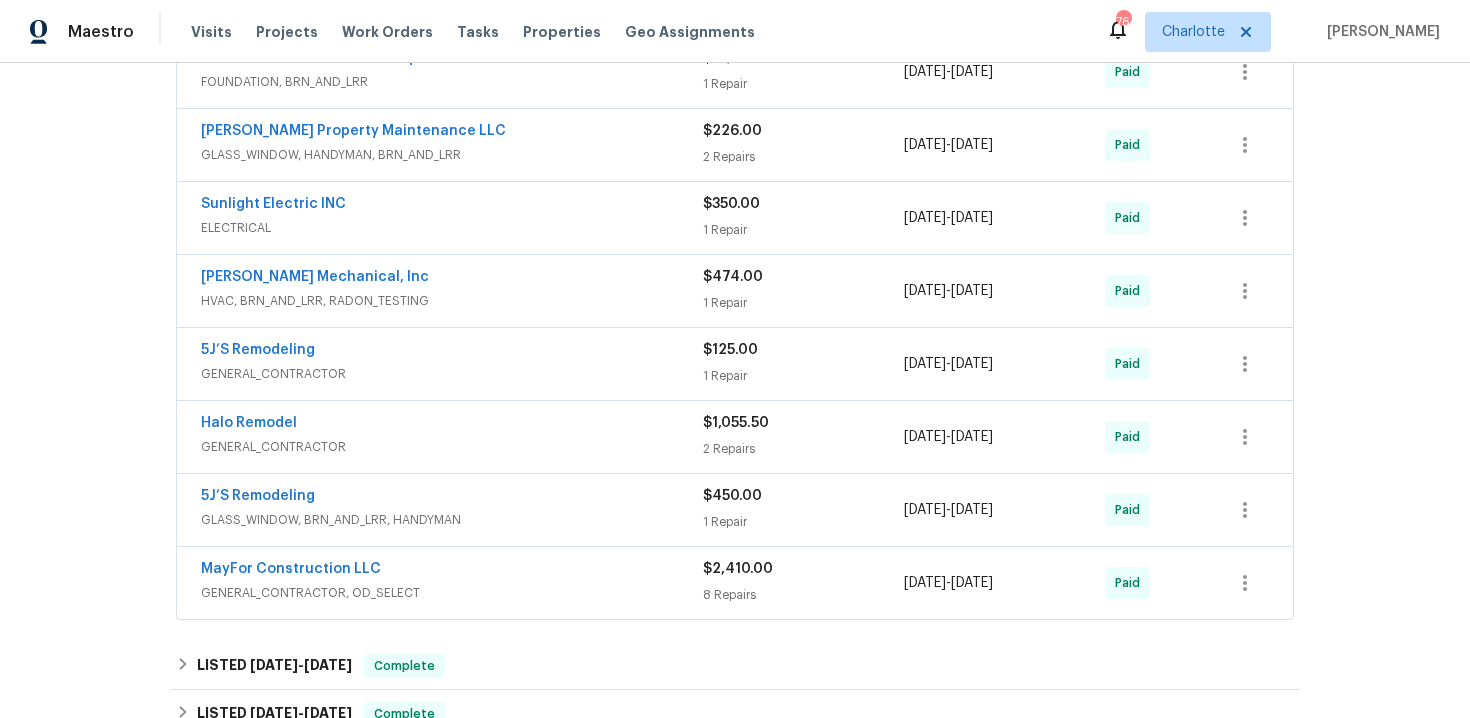 click on "HVAC, BRN_AND_LRR, RADON_TESTING" at bounding box center (452, 301) 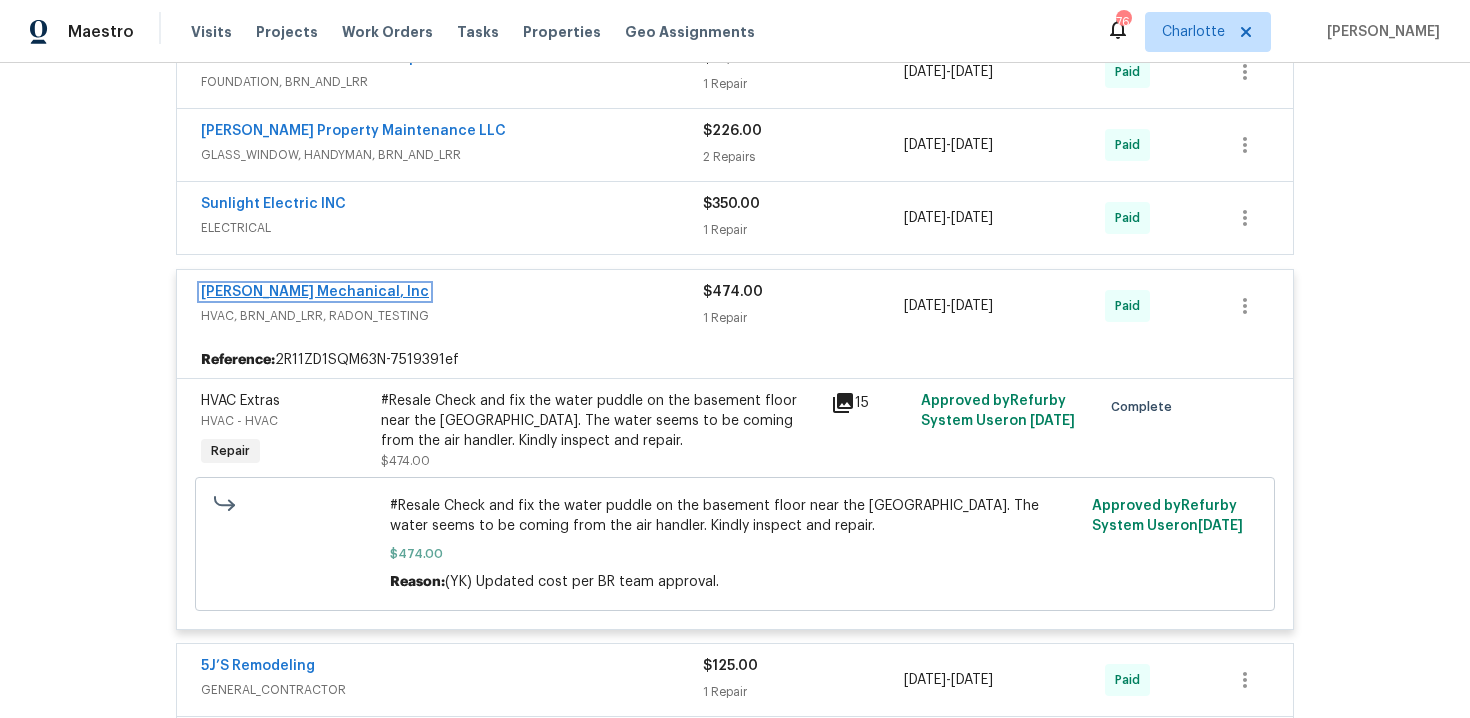 click on "JH Martin Mechanical, Inc" at bounding box center (315, 292) 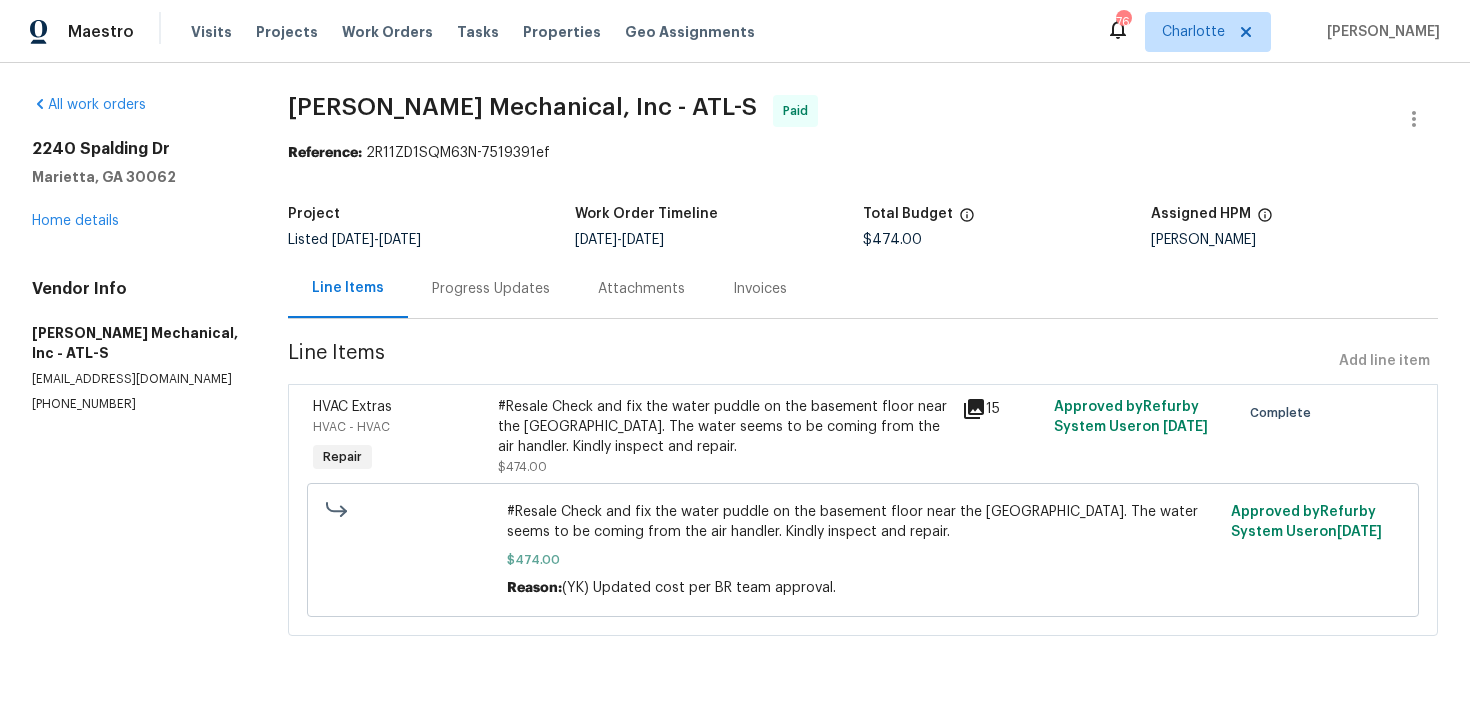 click on "Progress Updates" at bounding box center (491, 289) 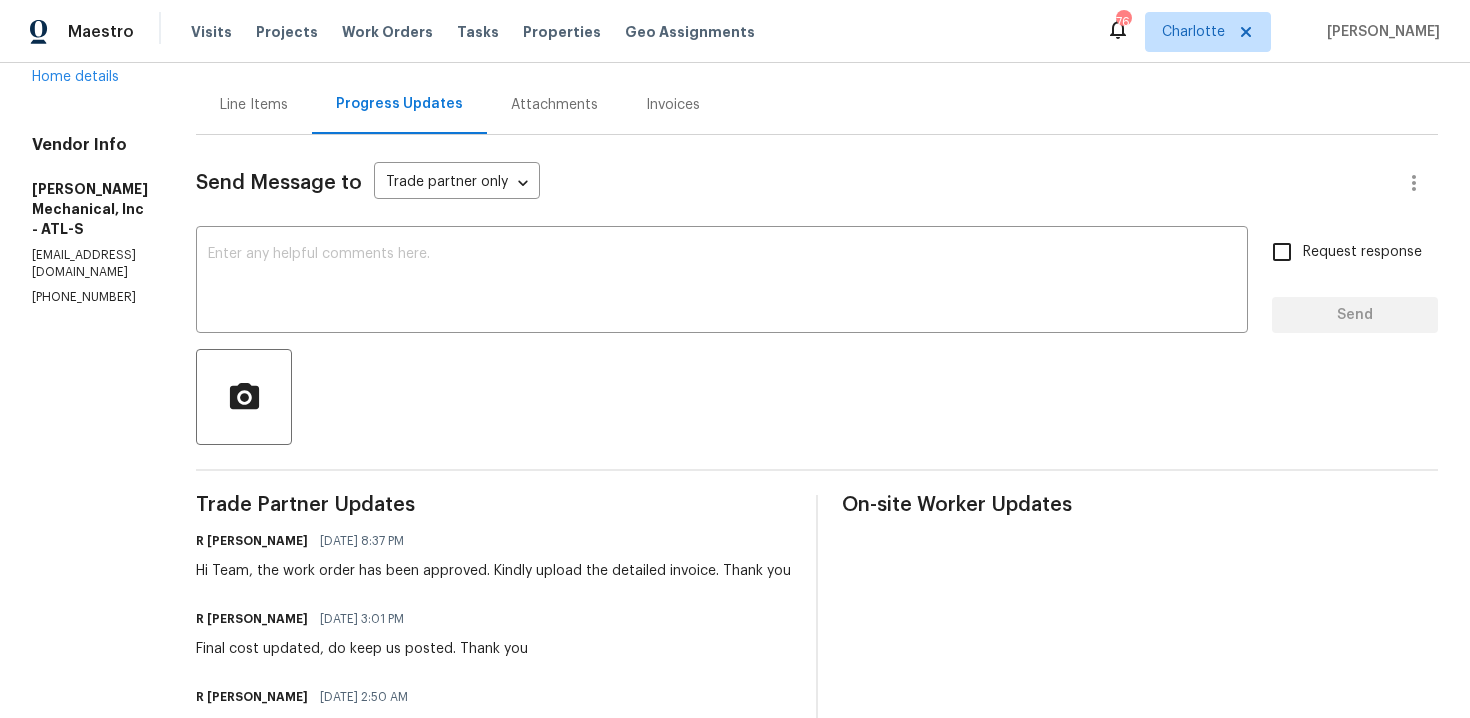 scroll, scrollTop: 183, scrollLeft: 0, axis: vertical 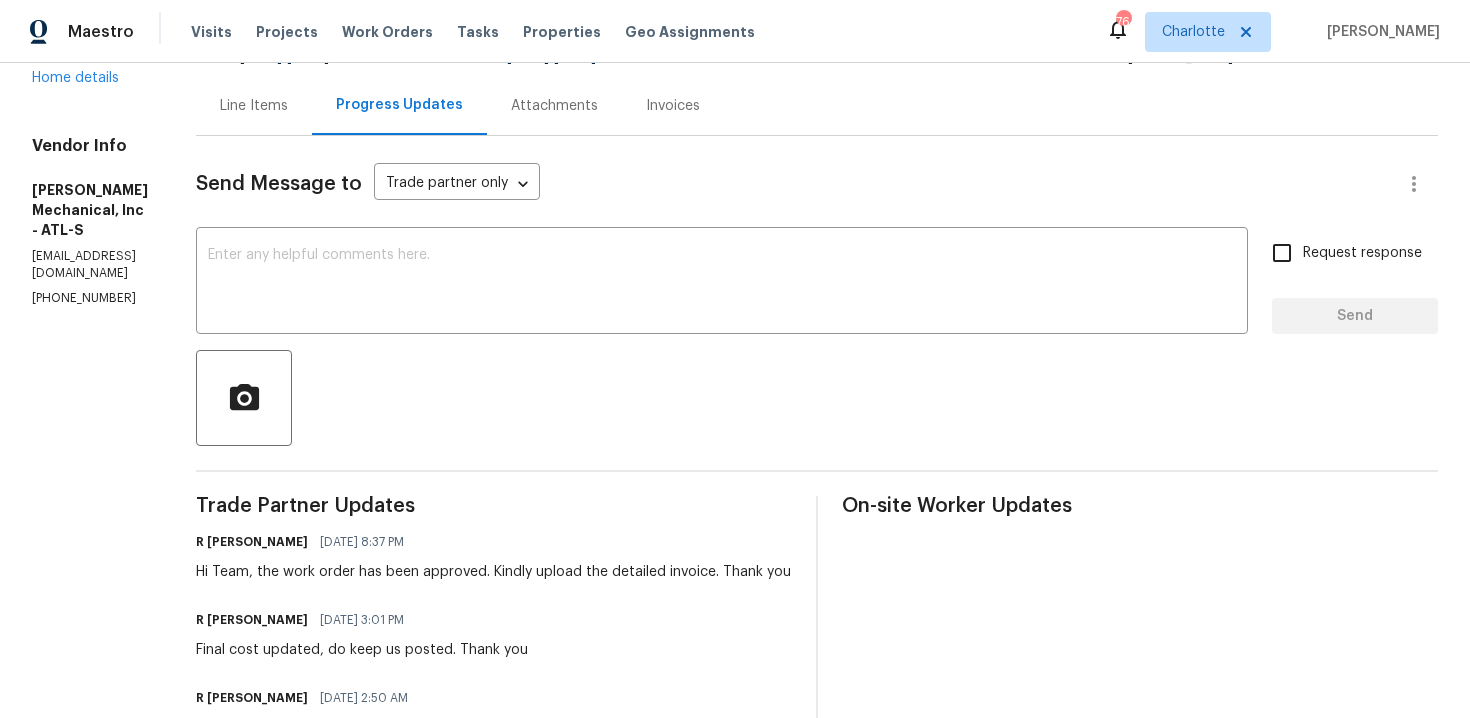 click on "Invoices" at bounding box center [673, 105] 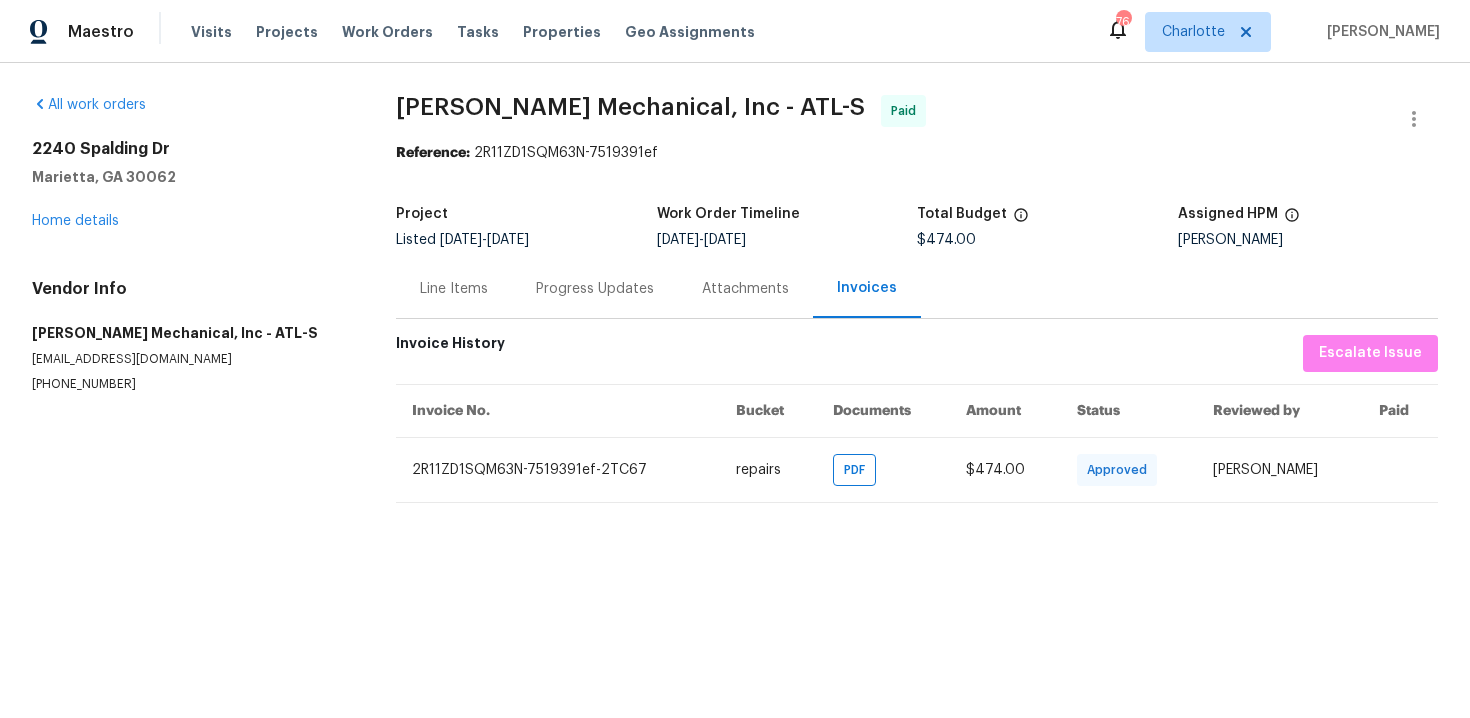 click on "Progress Updates" at bounding box center [595, 289] 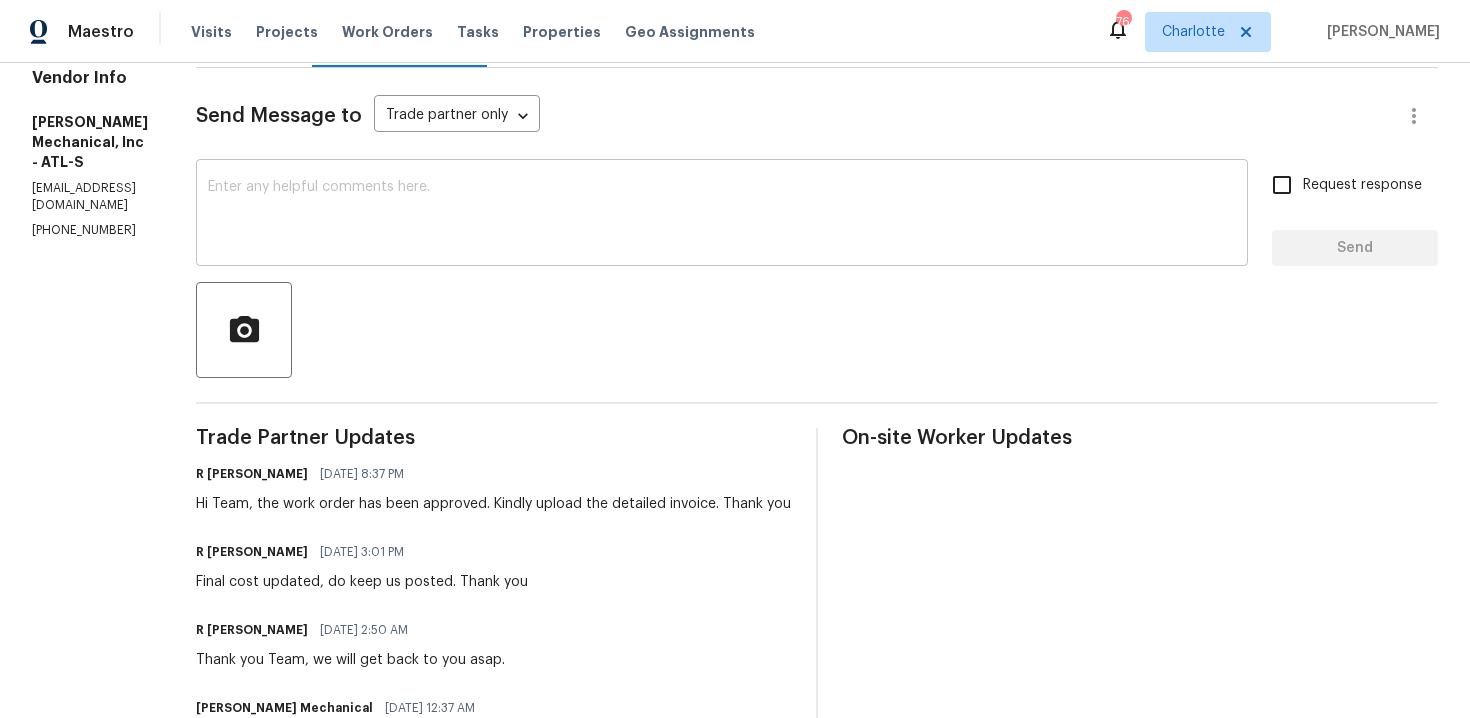 scroll, scrollTop: 253, scrollLeft: 0, axis: vertical 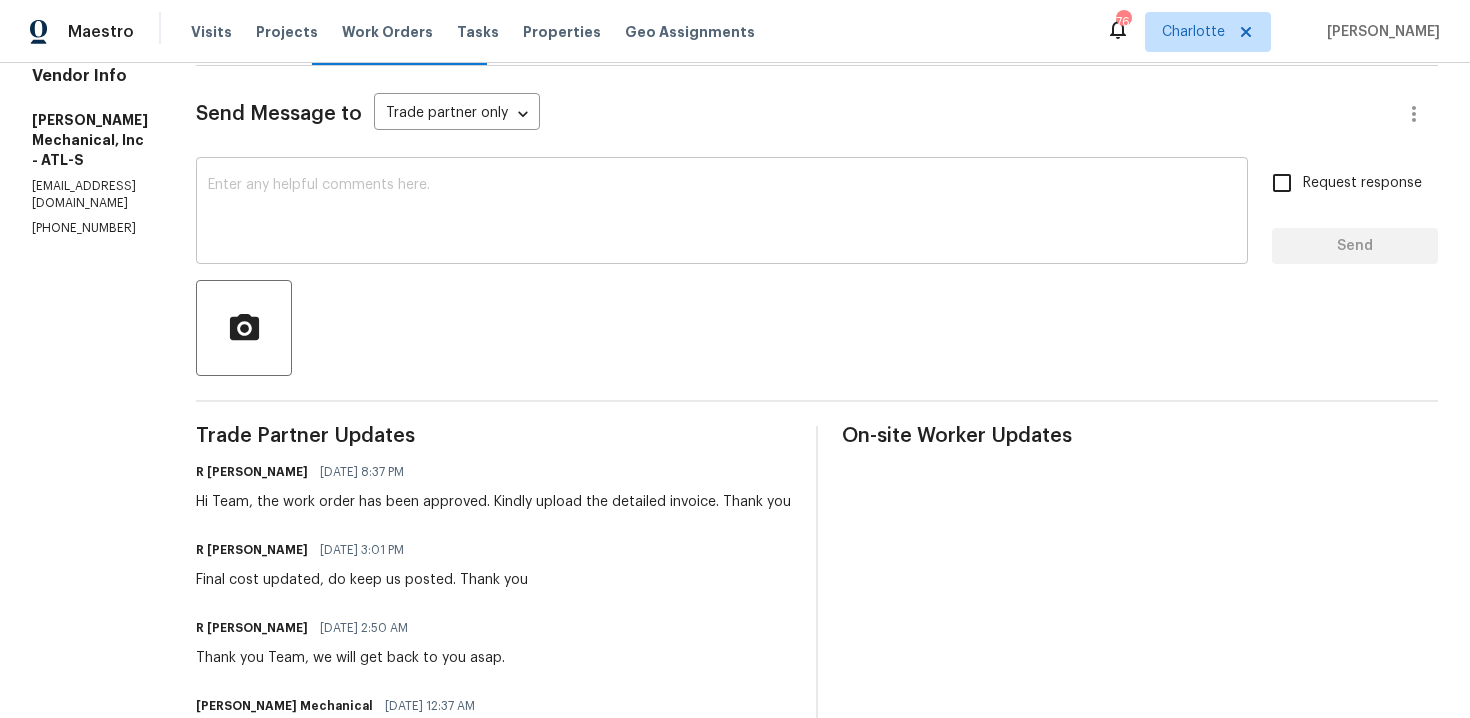 click at bounding box center (722, 213) 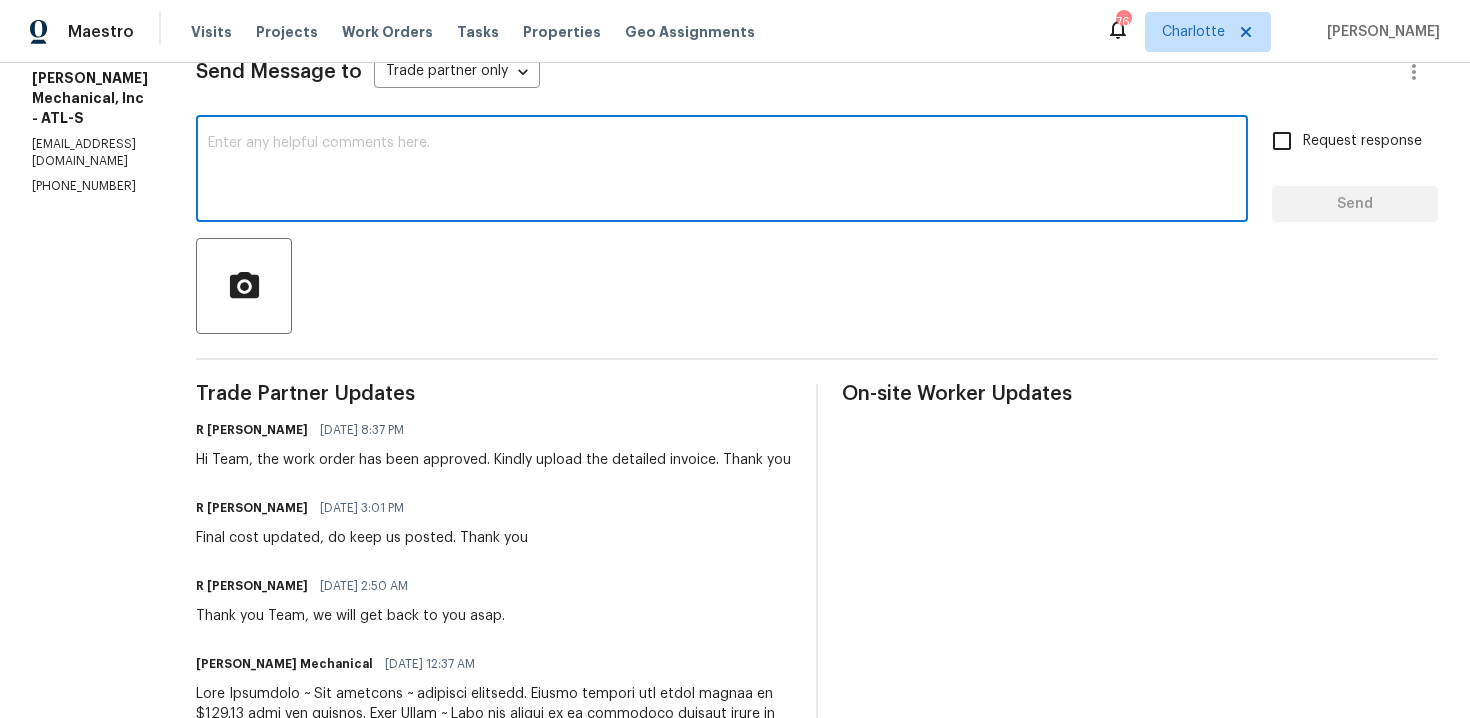 scroll, scrollTop: 288, scrollLeft: 0, axis: vertical 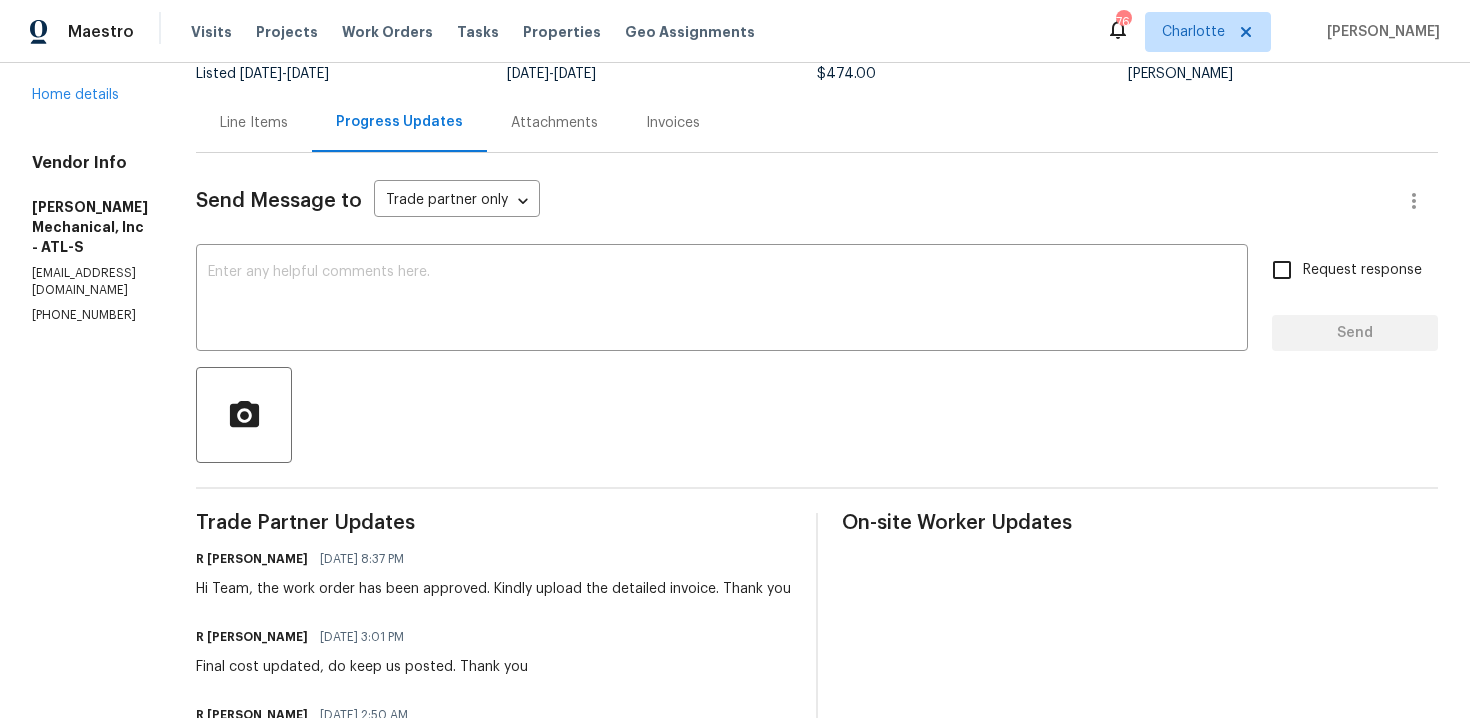 click on "Attachments" at bounding box center [554, 123] 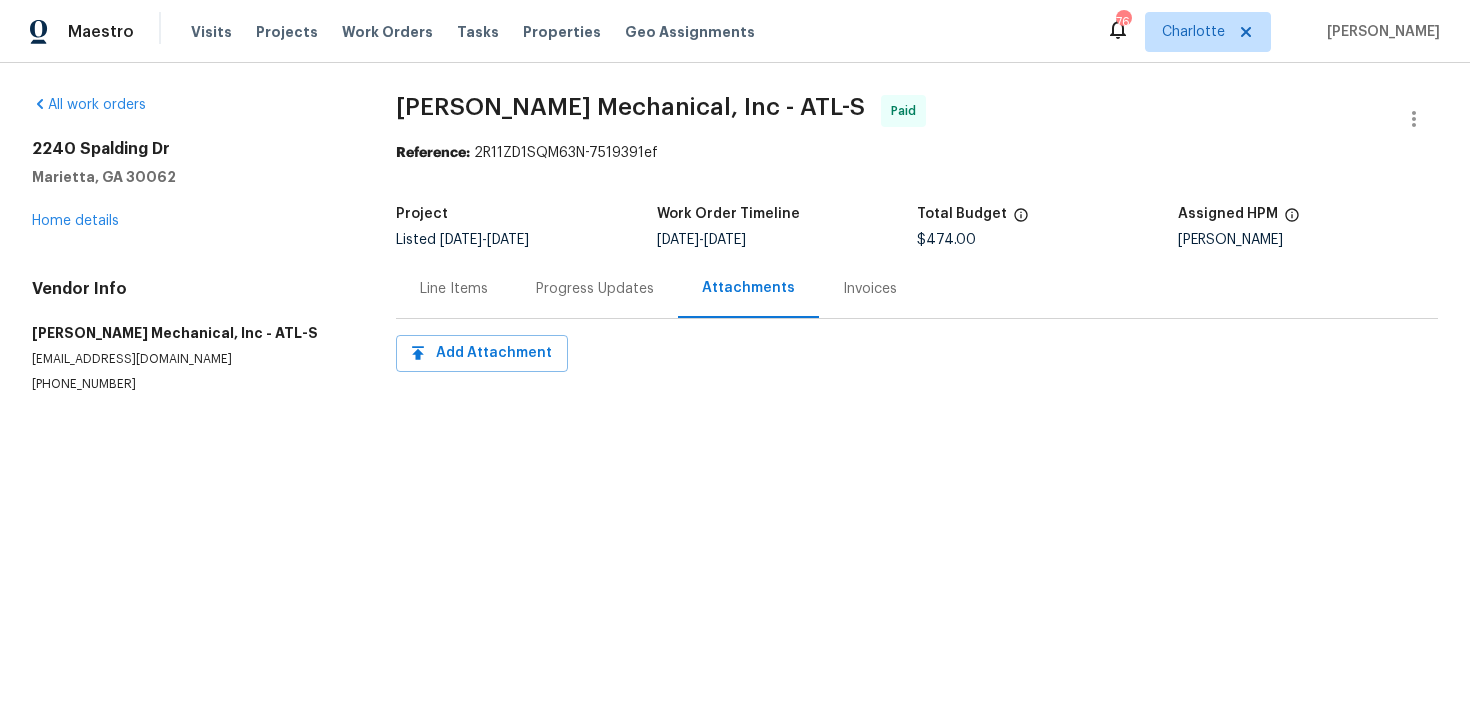 click on "Invoices" at bounding box center (870, 289) 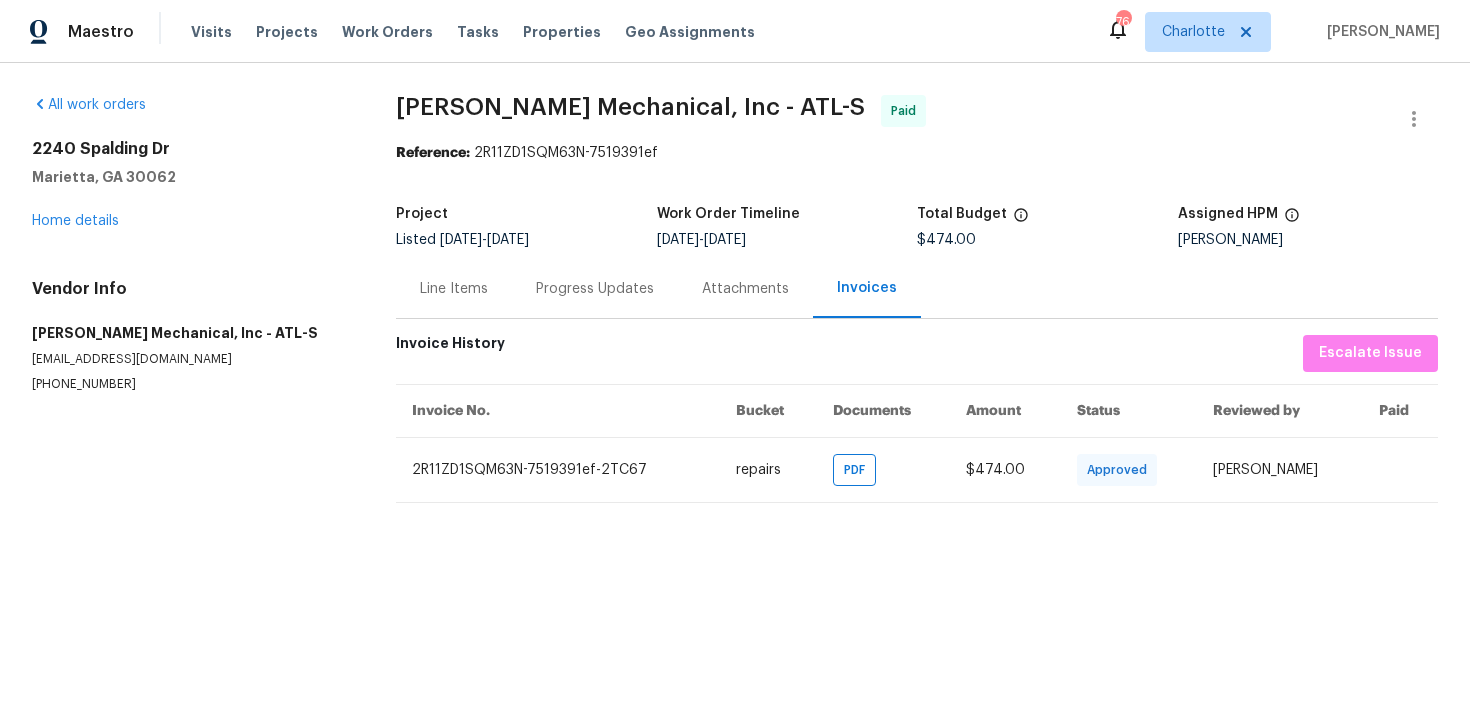 click on "Progress Updates" at bounding box center [595, 289] 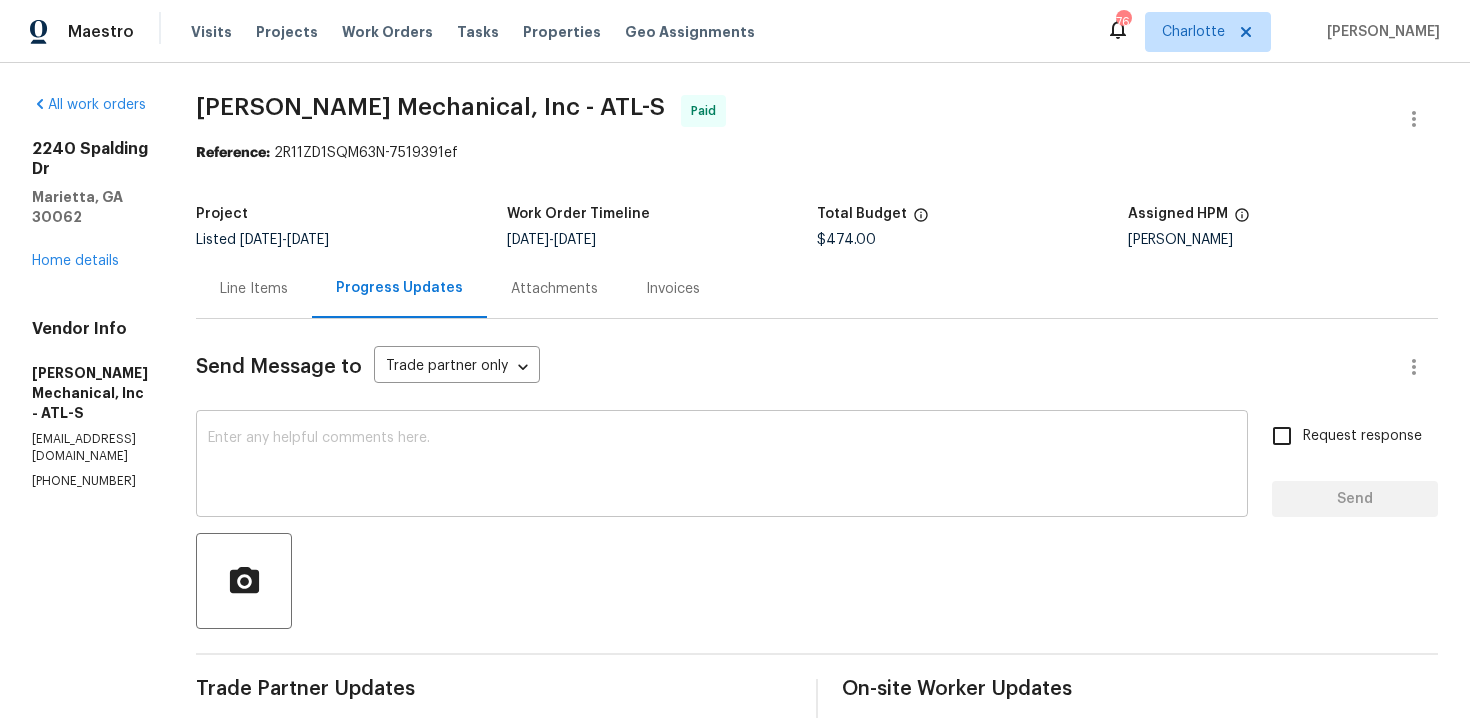 click at bounding box center [722, 466] 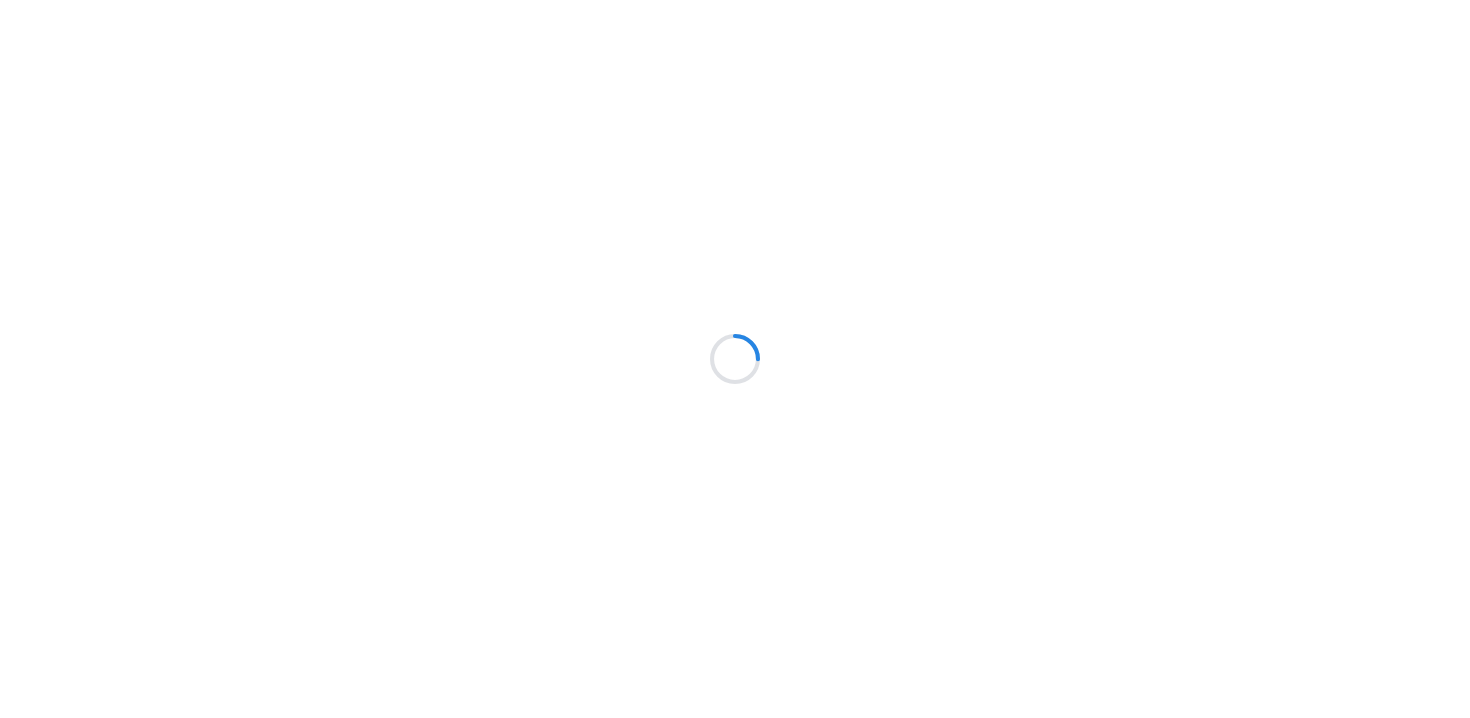 scroll, scrollTop: 0, scrollLeft: 0, axis: both 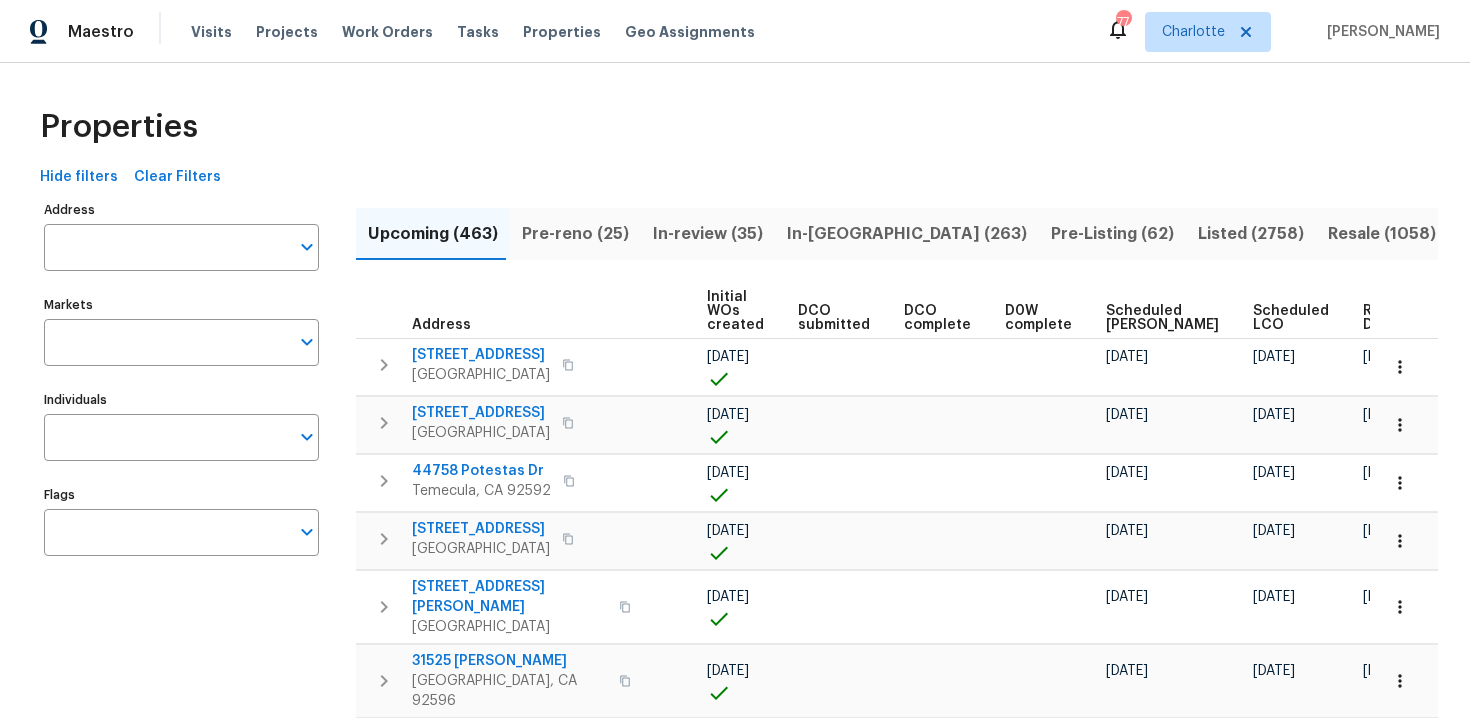 click on "Ready Date" at bounding box center [1385, 318] 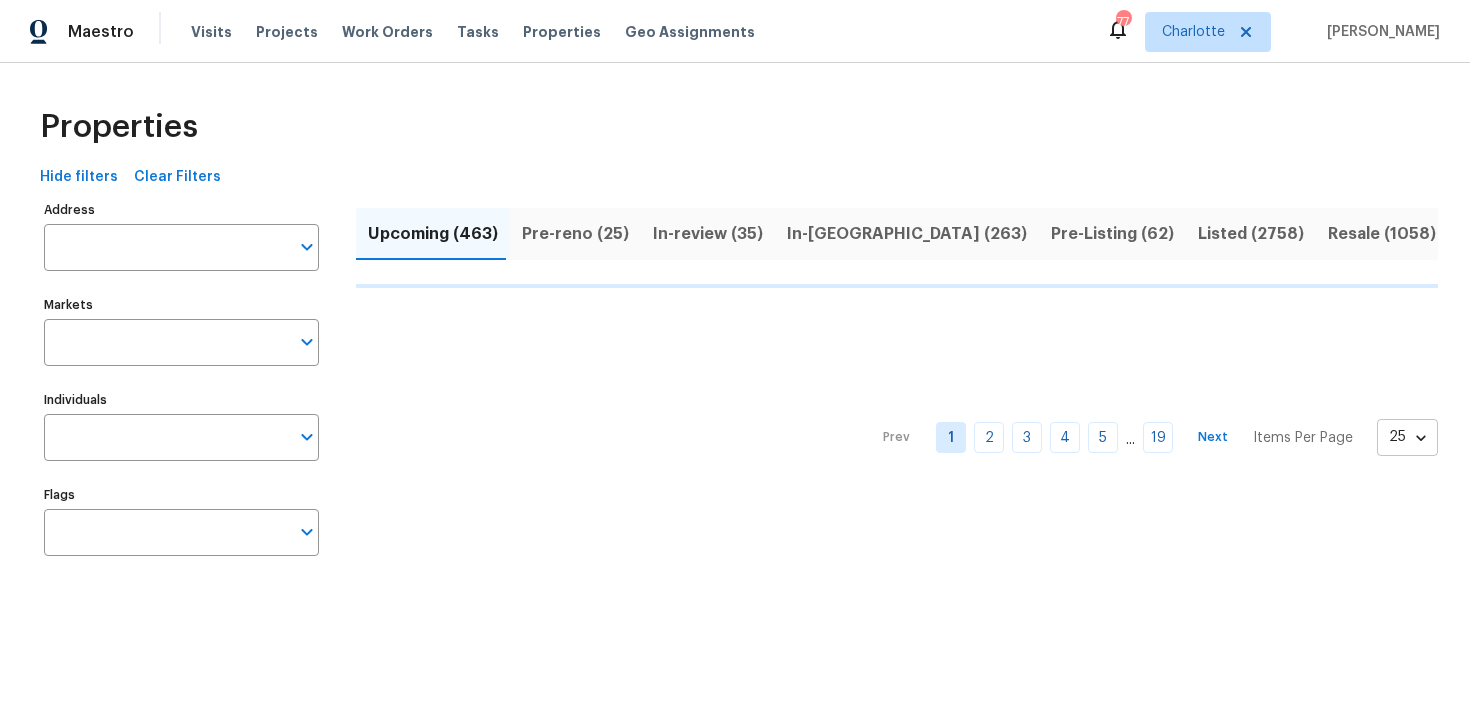 click on "Maestro Visits Projects Work Orders Tasks Properties Geo Assignments 77 Charlotte Srinivasan N Properties Hide filters Clear Filters Address Address Markets Markets Individuals Individuals Flags Flags Upcoming (463) Pre-reno (25) In-review (35) In-reno (263) Pre-Listing (62) Listed (2758) Resale (1058) Done (10000) Unknown (0) Prev 1 2 3 4 5 ... 19 Next Items Per Page 25 25 ​" at bounding box center (735, 304) 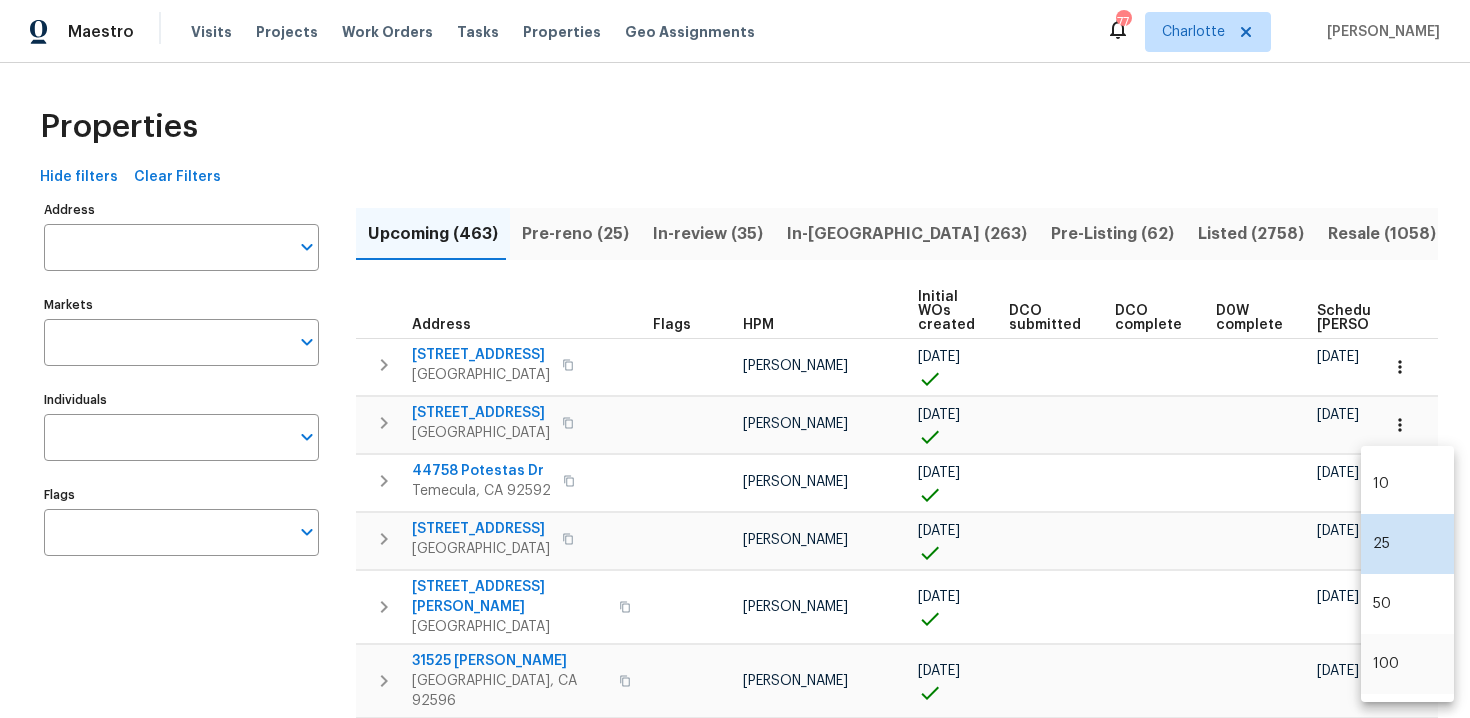 click on "100" at bounding box center [1407, 664] 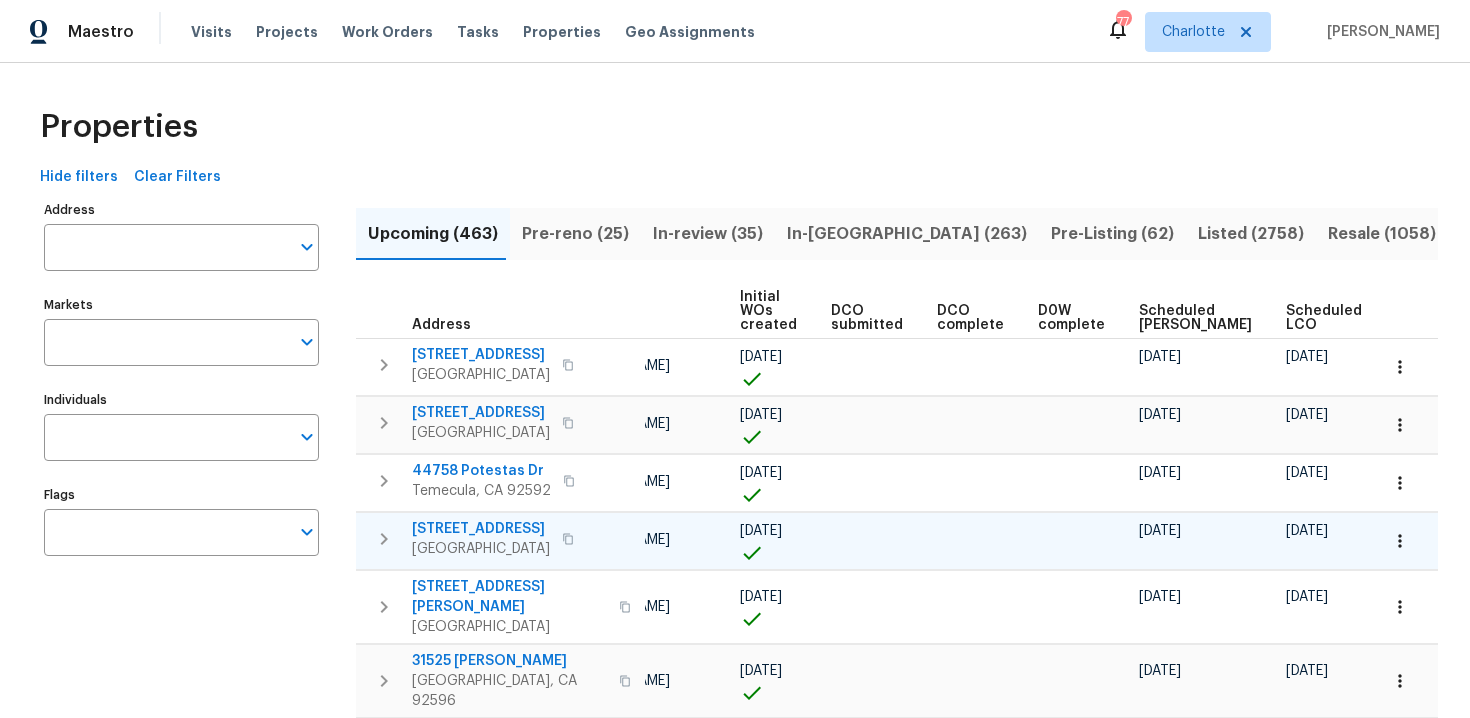 scroll, scrollTop: 0, scrollLeft: 233, axis: horizontal 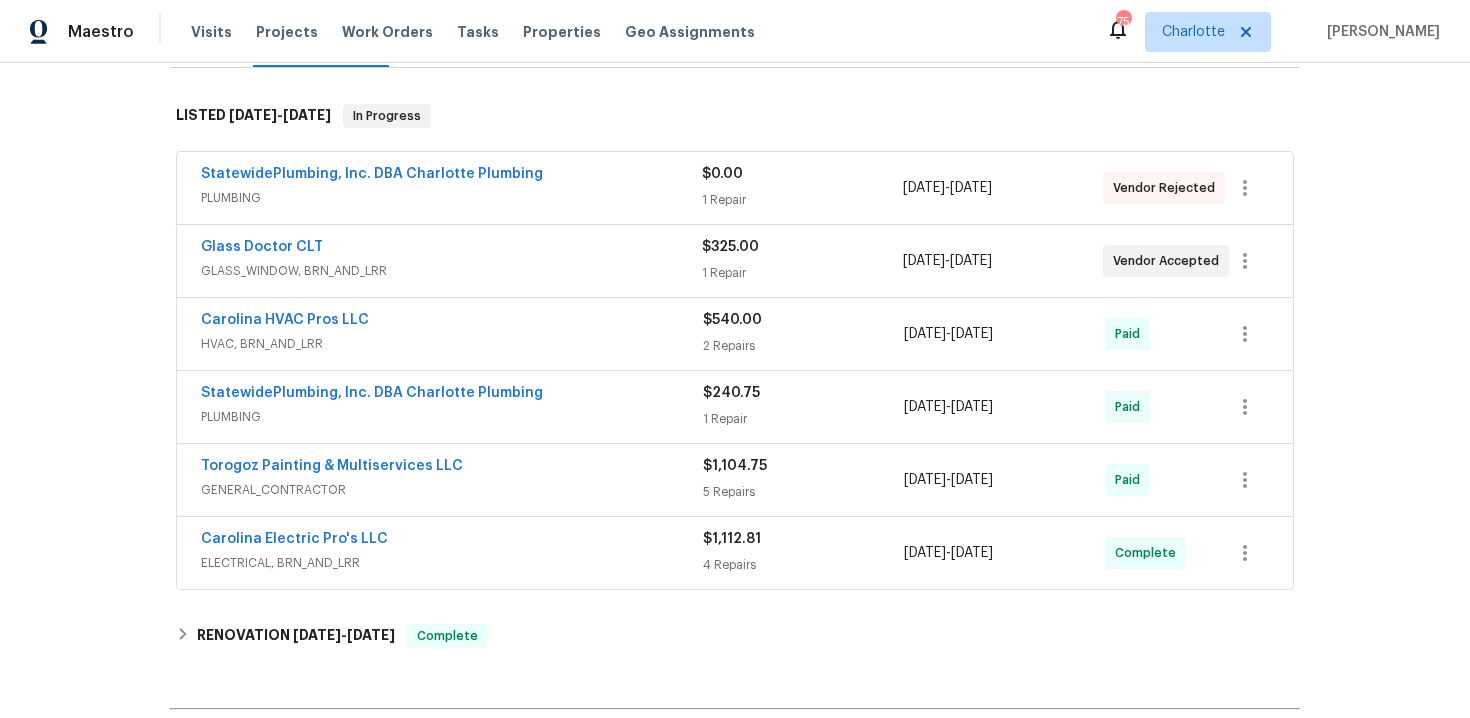 click on "StatewidePlumbing, Inc. DBA Charlotte Plumbing" at bounding box center (451, 176) 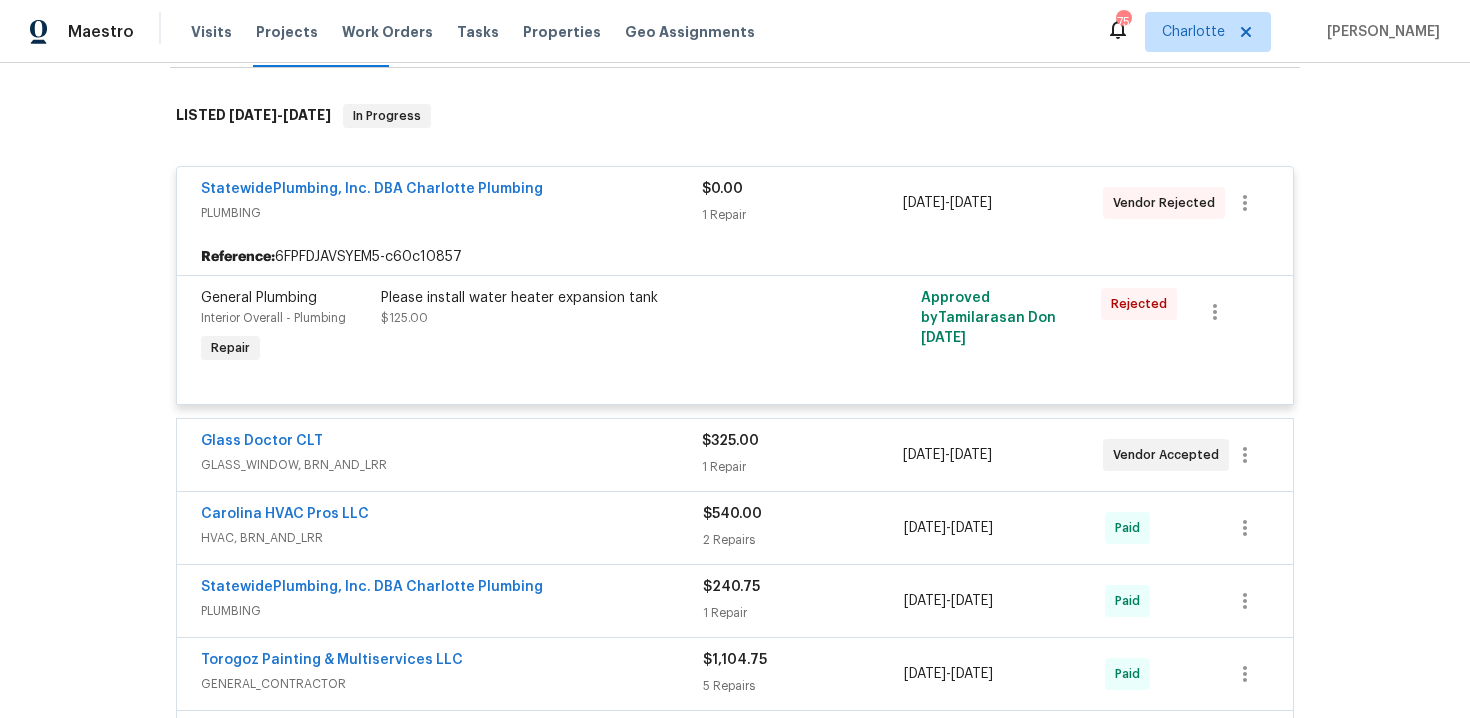 click on "StatewidePlumbing, Inc. DBA Charlotte Plumbing" at bounding box center (451, 191) 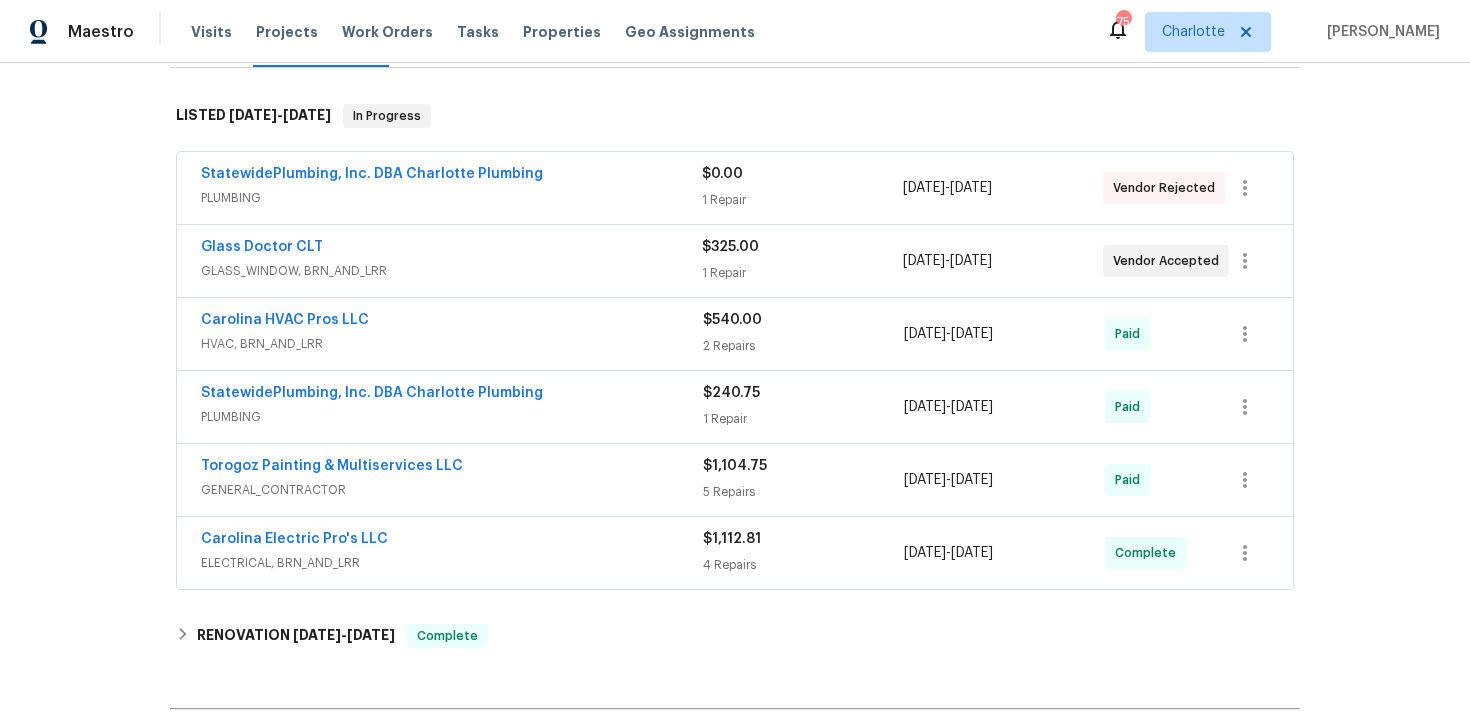 click on "StatewidePlumbing, Inc. DBA Charlotte Plumbing" at bounding box center [451, 176] 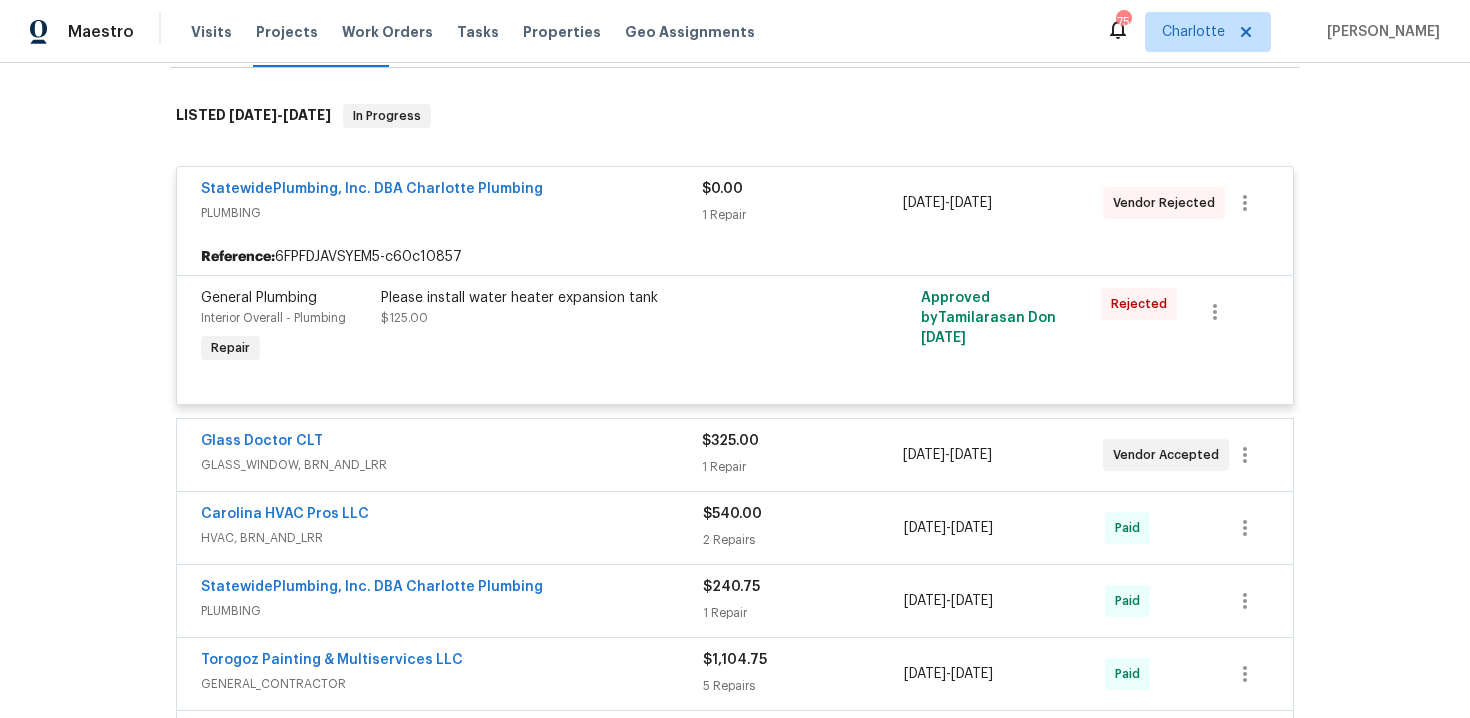 click on "StatewidePlumbing, Inc. DBA Charlotte Plumbing" at bounding box center [451, 191] 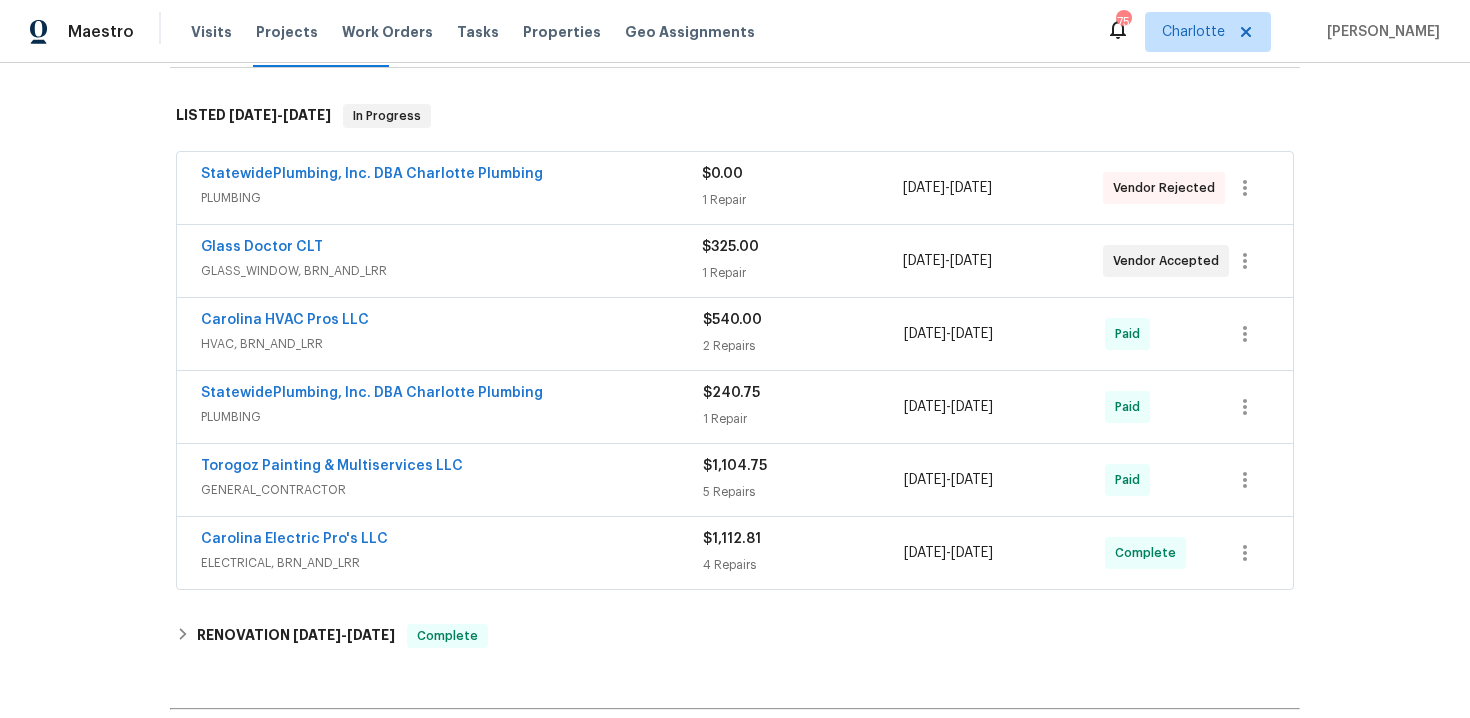 click on "PLUMBING" at bounding box center [452, 417] 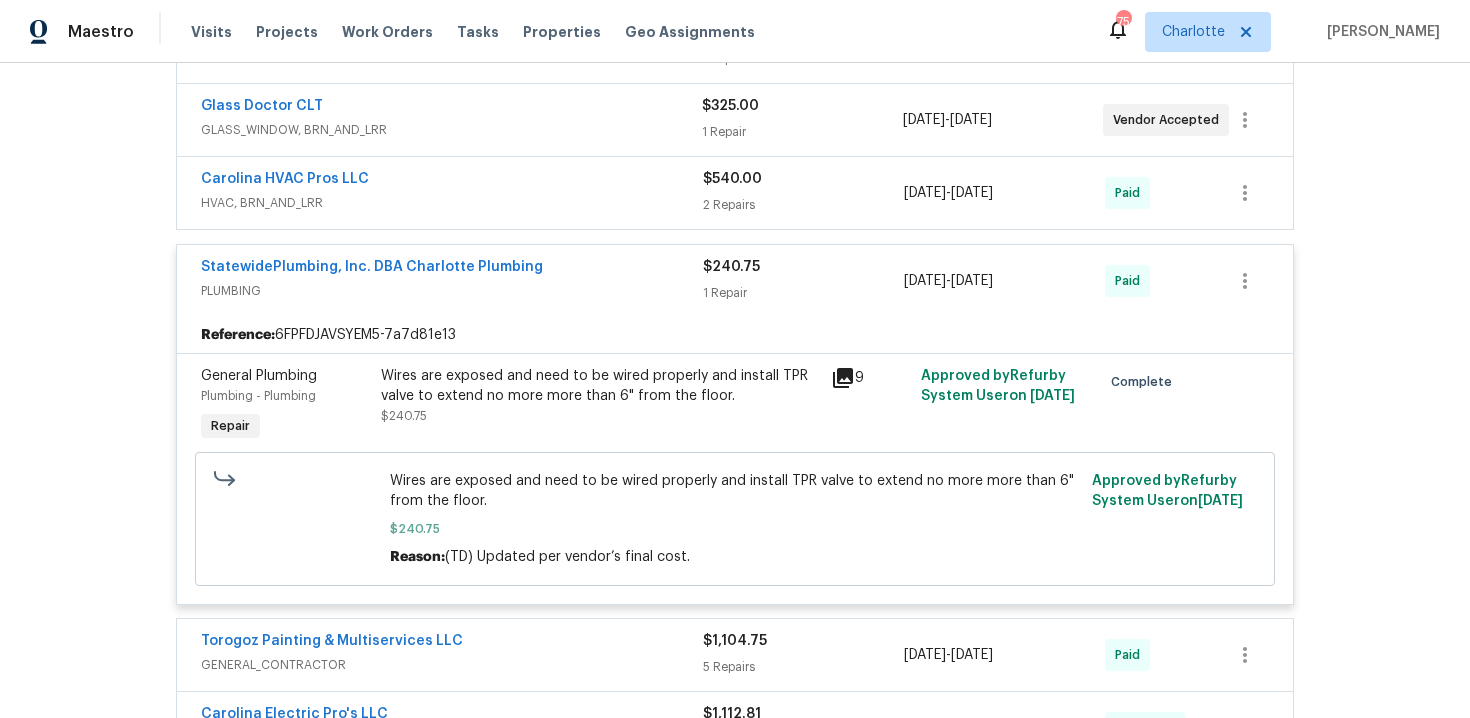 scroll, scrollTop: 449, scrollLeft: 0, axis: vertical 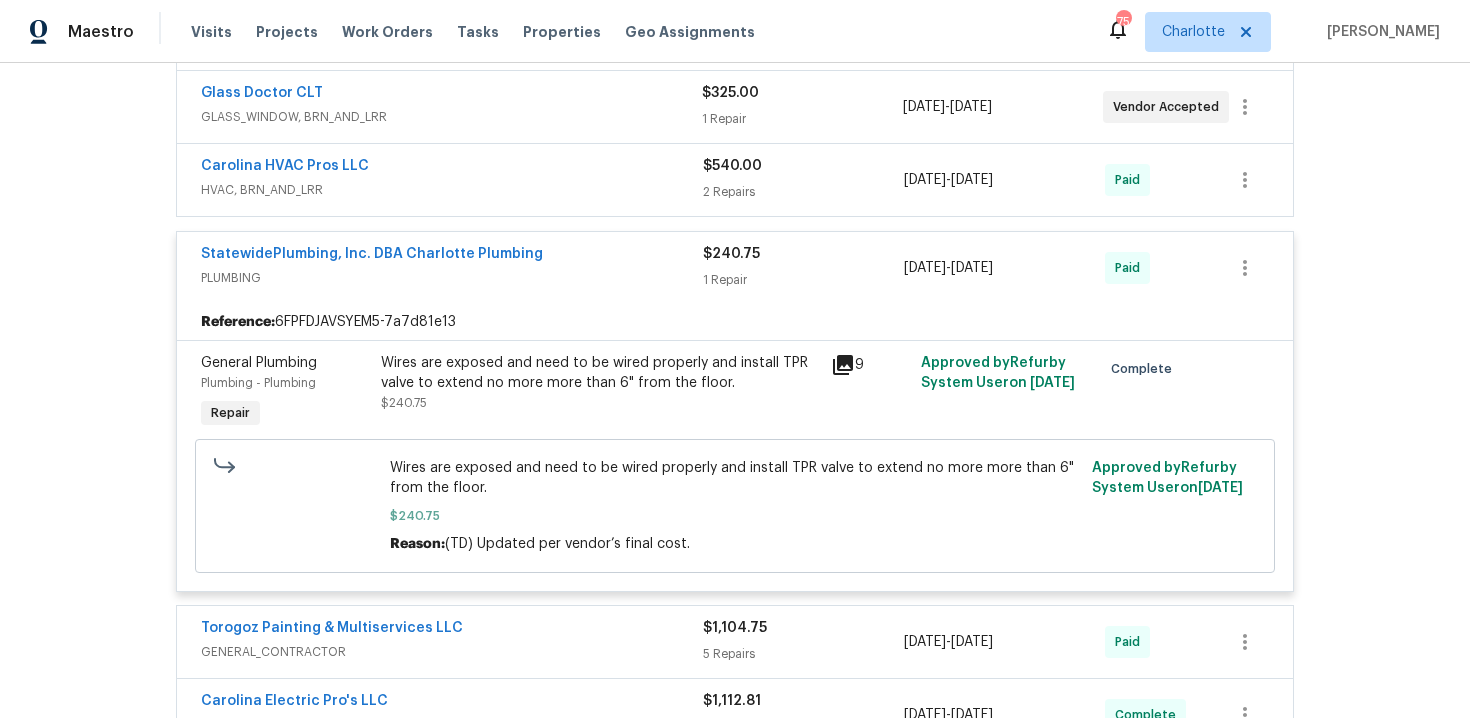 click on "PLUMBING" at bounding box center (452, 278) 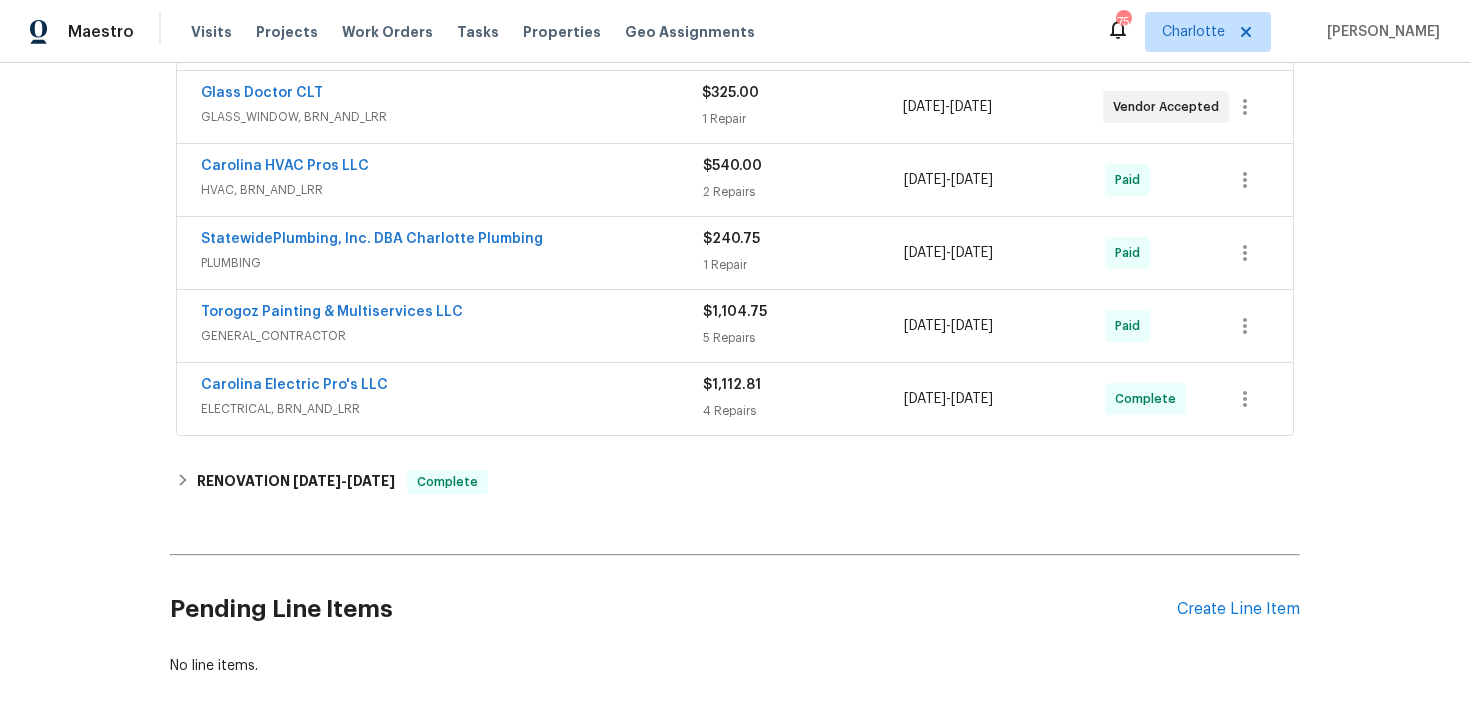 click on "Glass Doctor CLT" at bounding box center [451, 95] 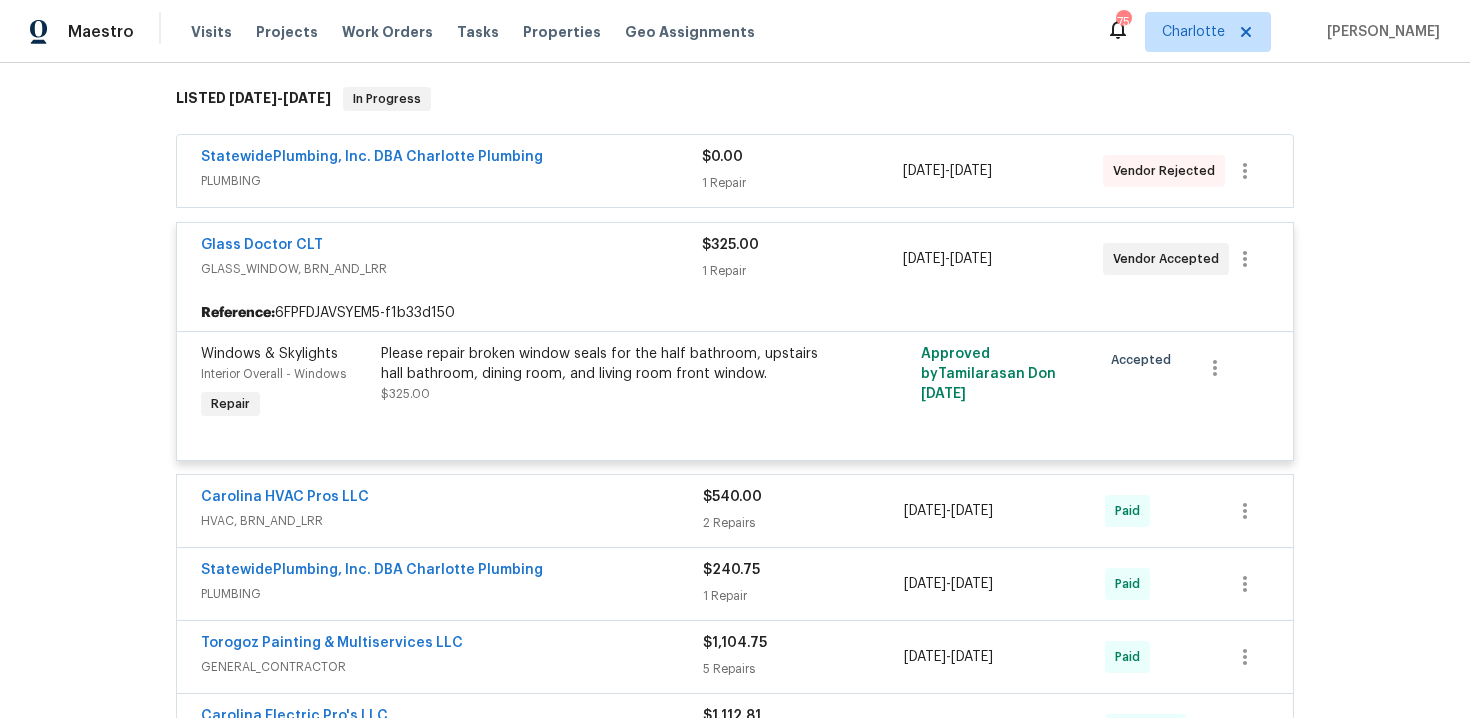 scroll, scrollTop: 213, scrollLeft: 0, axis: vertical 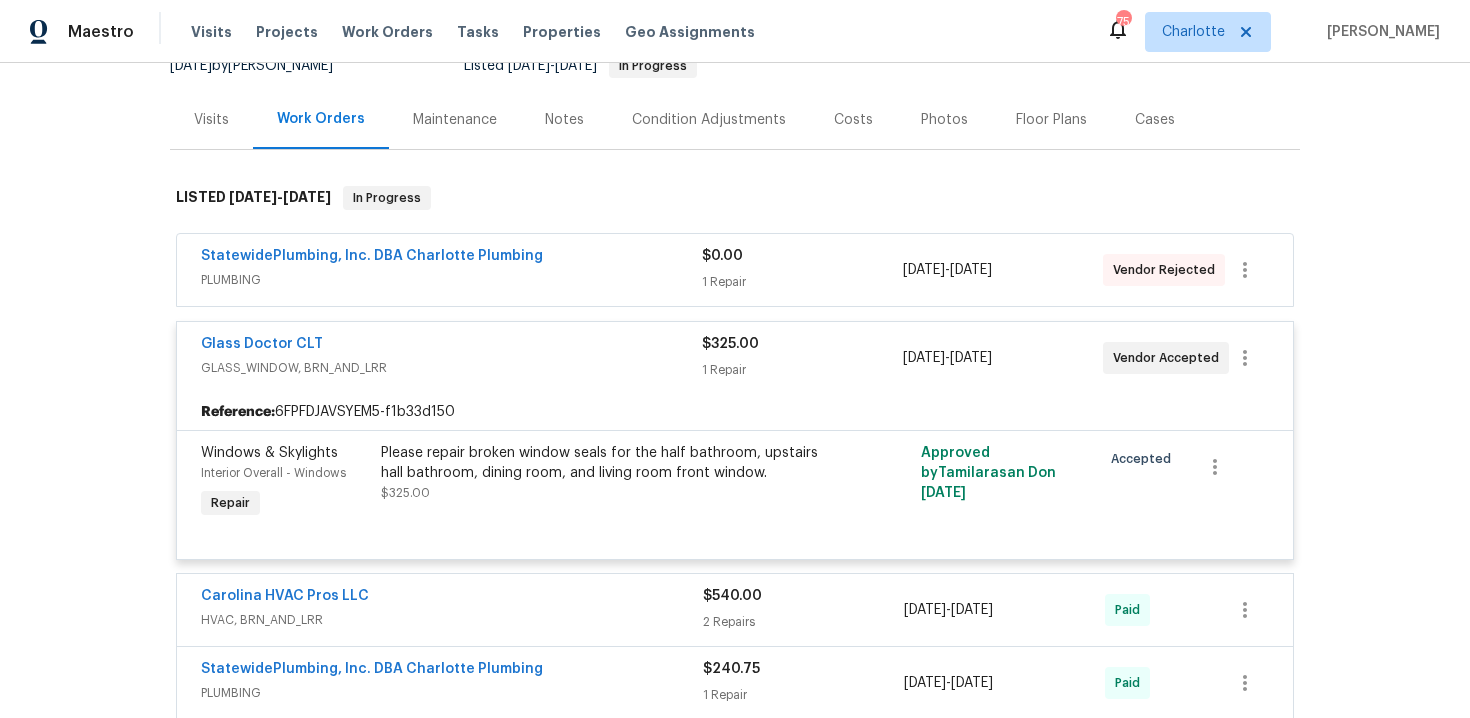click on "GLASS_WINDOW, BRN_AND_LRR" at bounding box center (451, 368) 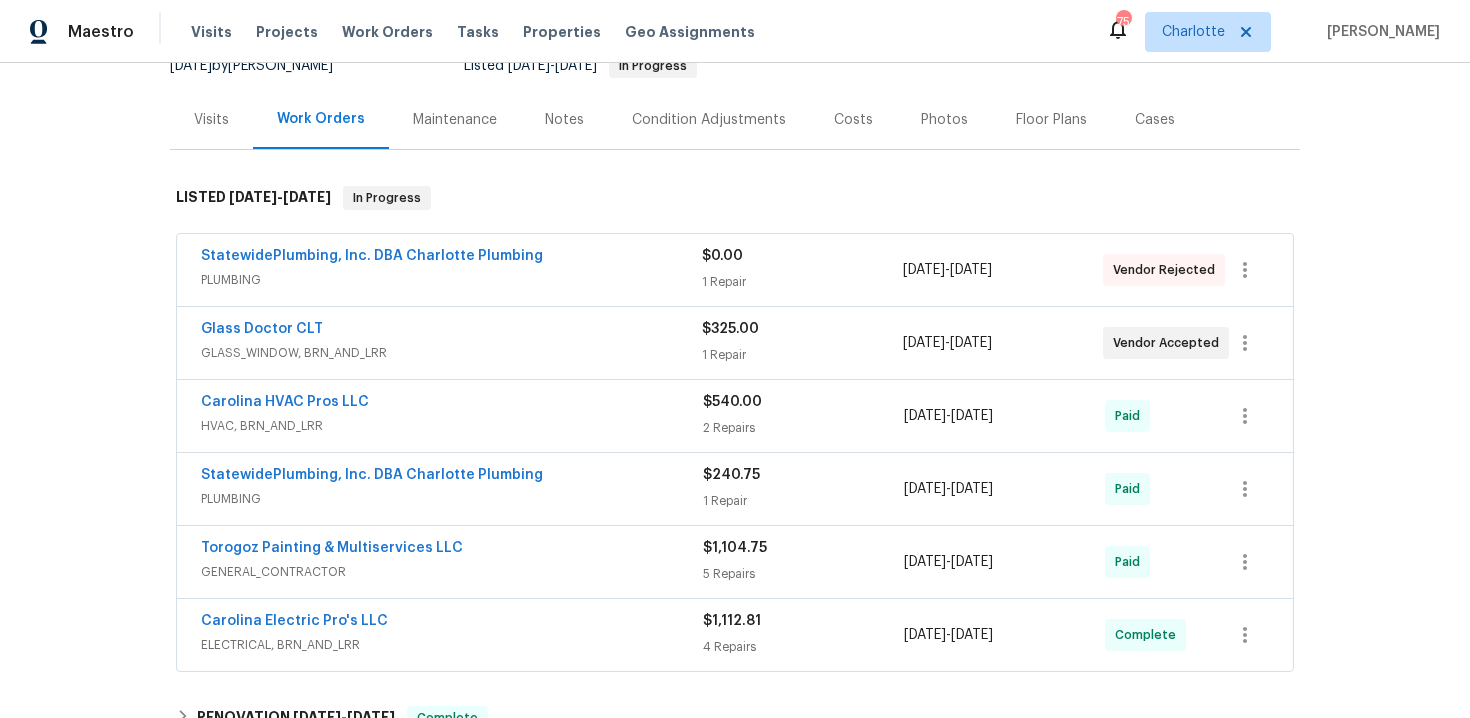 click on "StatewidePlumbing, Inc. DBA Charlotte Plumbing PLUMBING $0.00 1 Repair 7/16/2025  -  7/18/2025 Vendor Rejected" at bounding box center (735, 270) 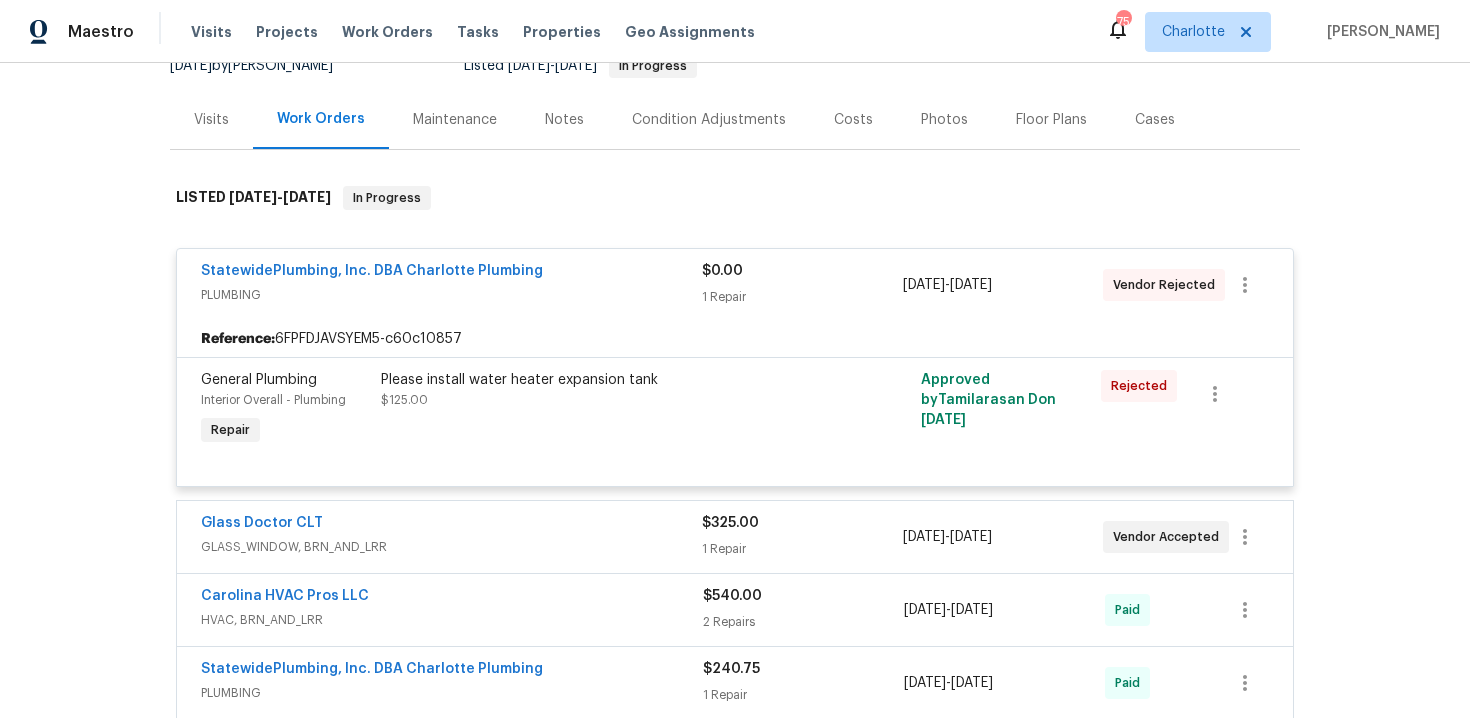 click on "StatewidePlumbing, Inc. DBA Charlotte Plumbing" at bounding box center [451, 273] 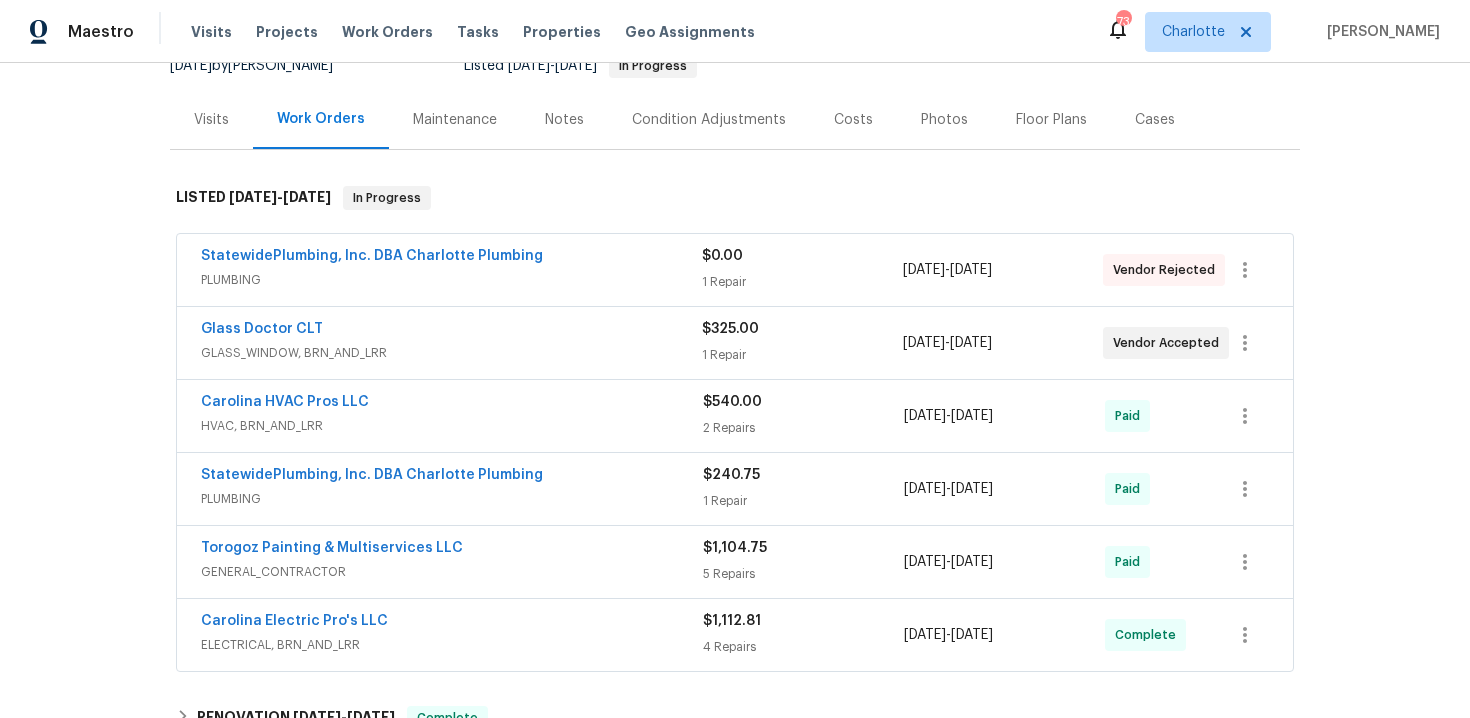 click on "$0.00 1 Repair" at bounding box center [802, 270] 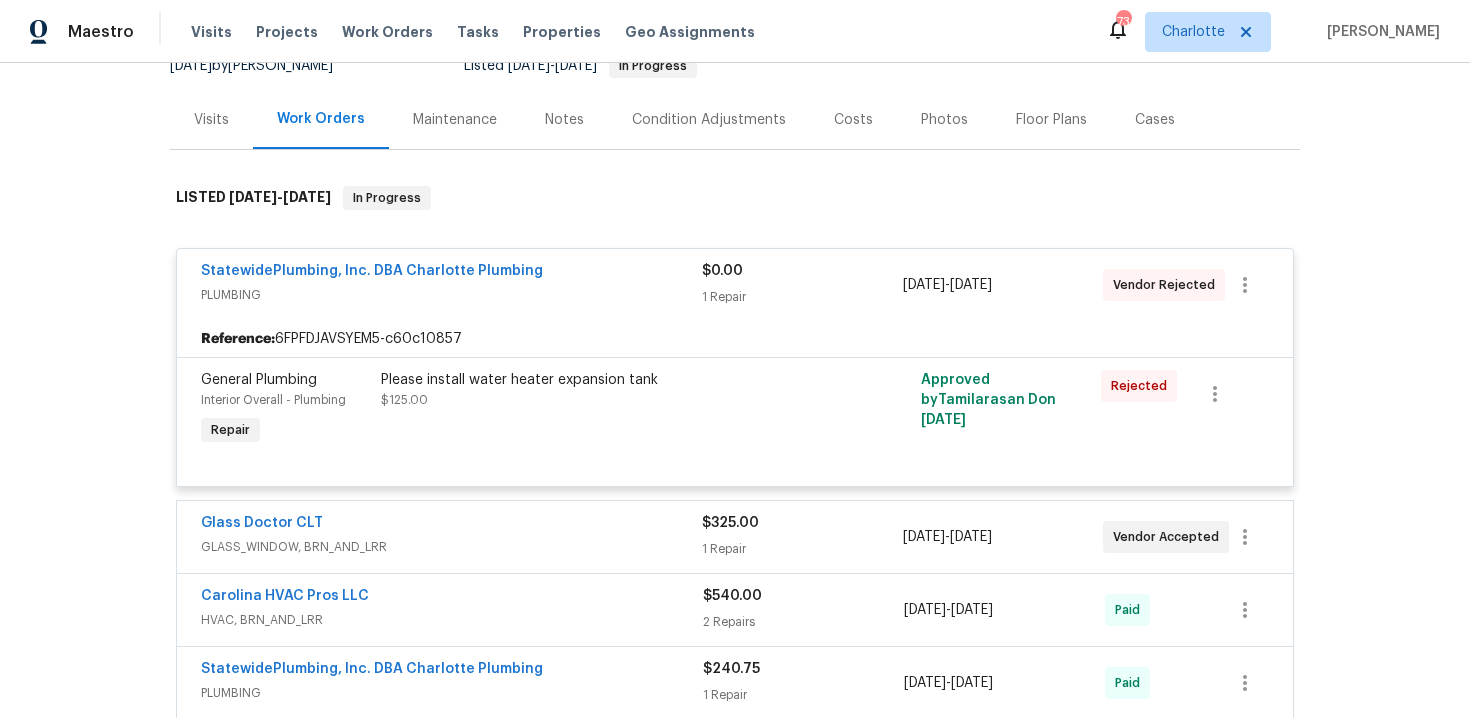 click on "StatewidePlumbing, Inc. DBA Charlotte Plumbing" at bounding box center [372, 271] 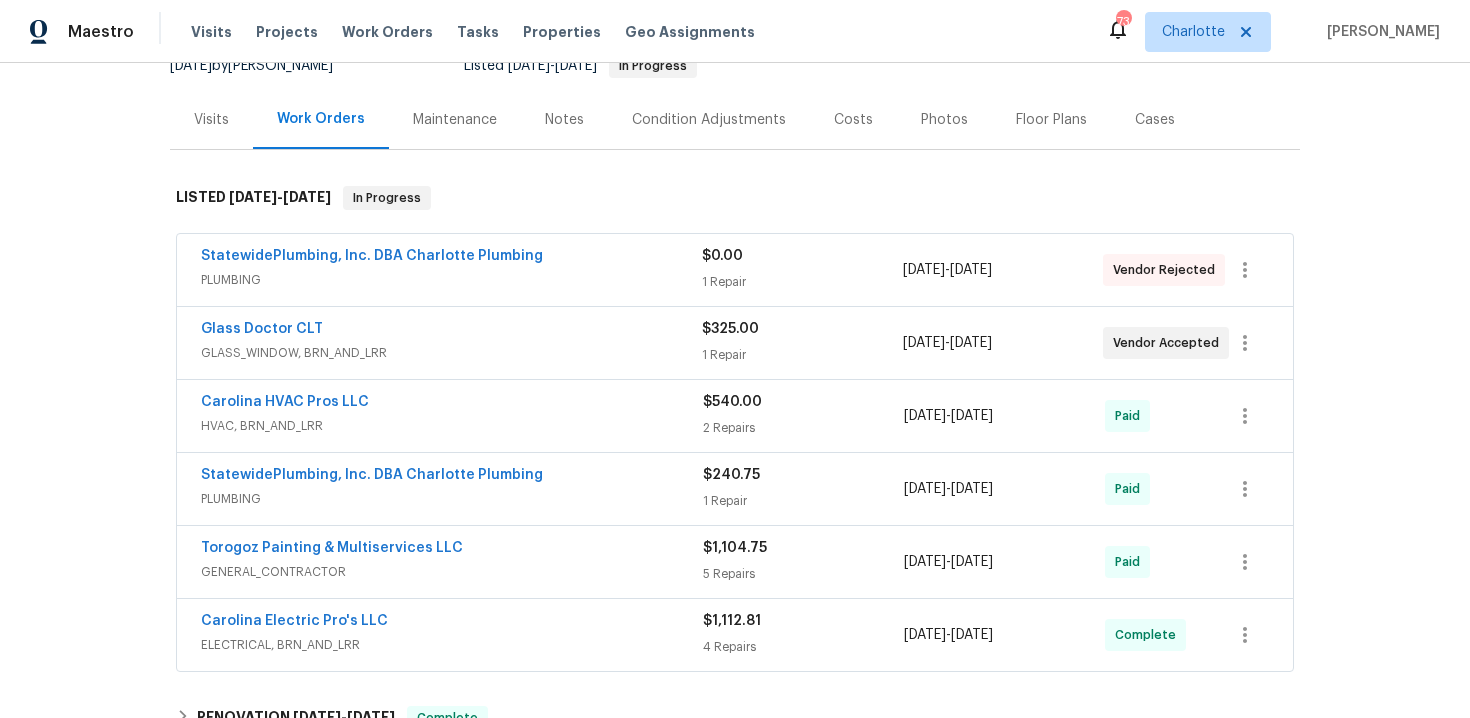 click on "StatewidePlumbing, Inc. DBA Charlotte Plumbing" at bounding box center [451, 258] 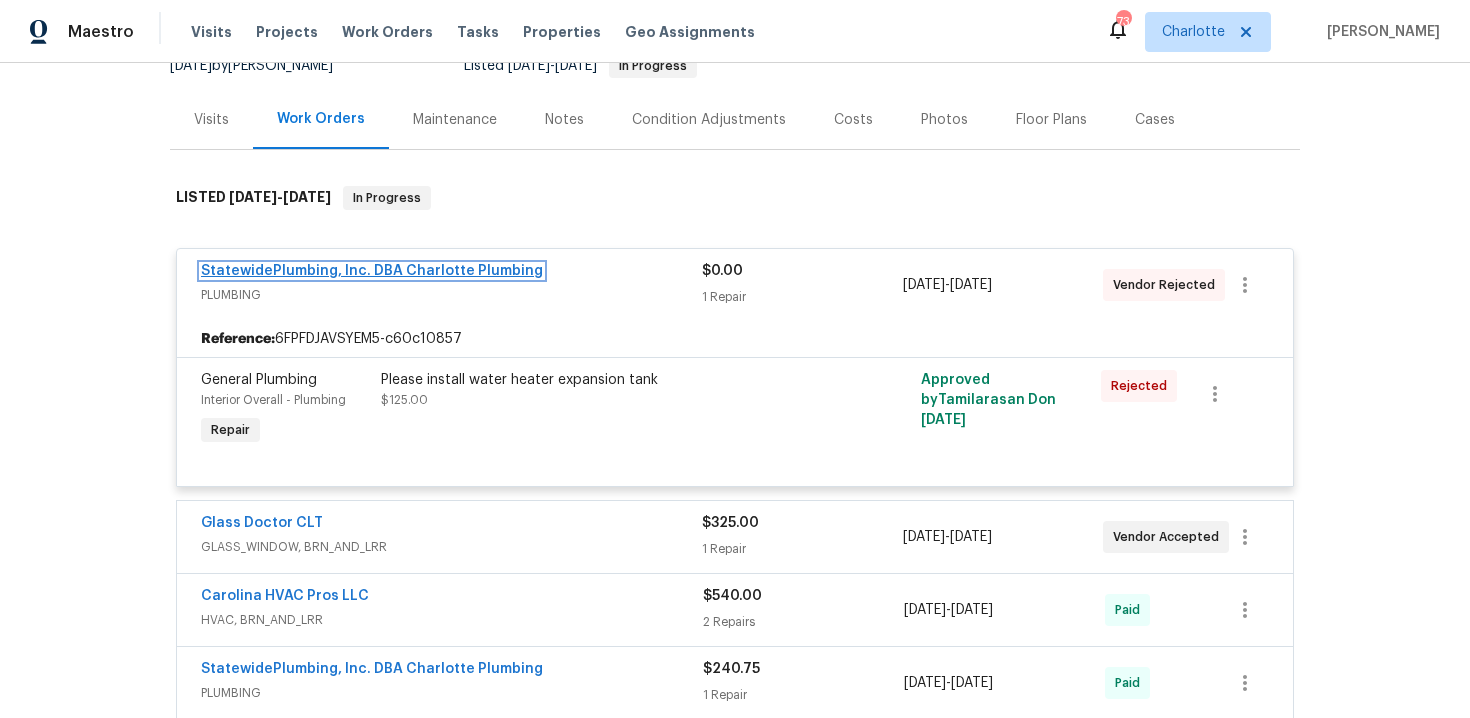 click on "StatewidePlumbing, Inc. DBA Charlotte Plumbing" at bounding box center [372, 271] 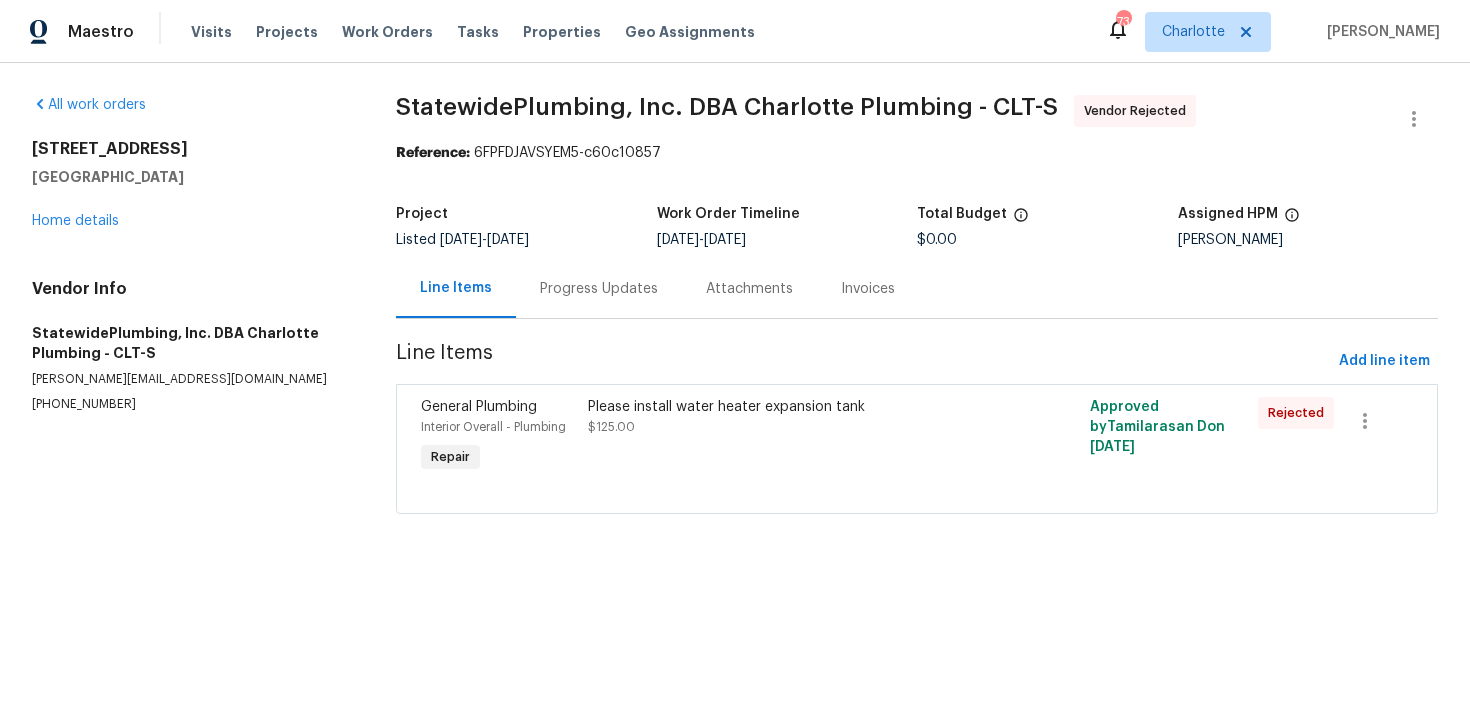 click on "Progress Updates" at bounding box center [599, 289] 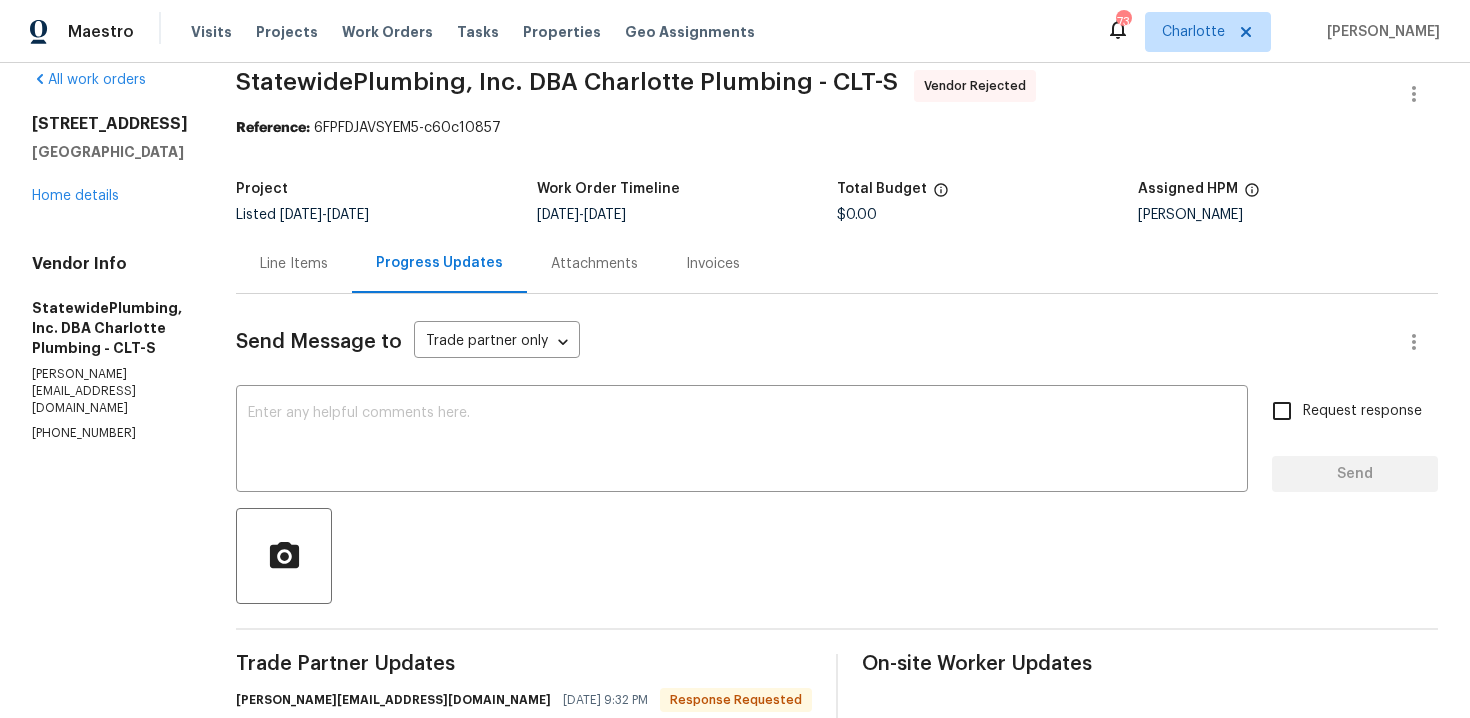 scroll, scrollTop: 19, scrollLeft: 0, axis: vertical 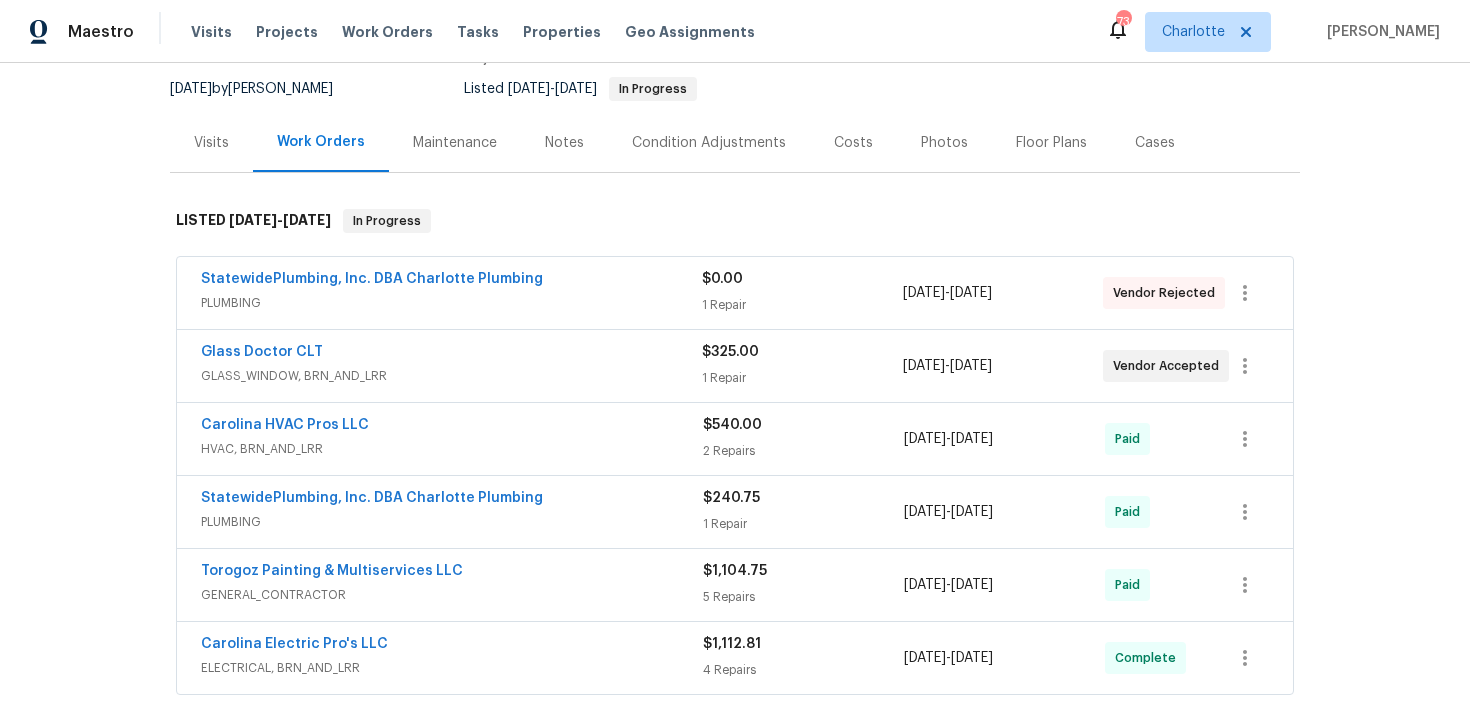 click on "PLUMBING" at bounding box center (451, 303) 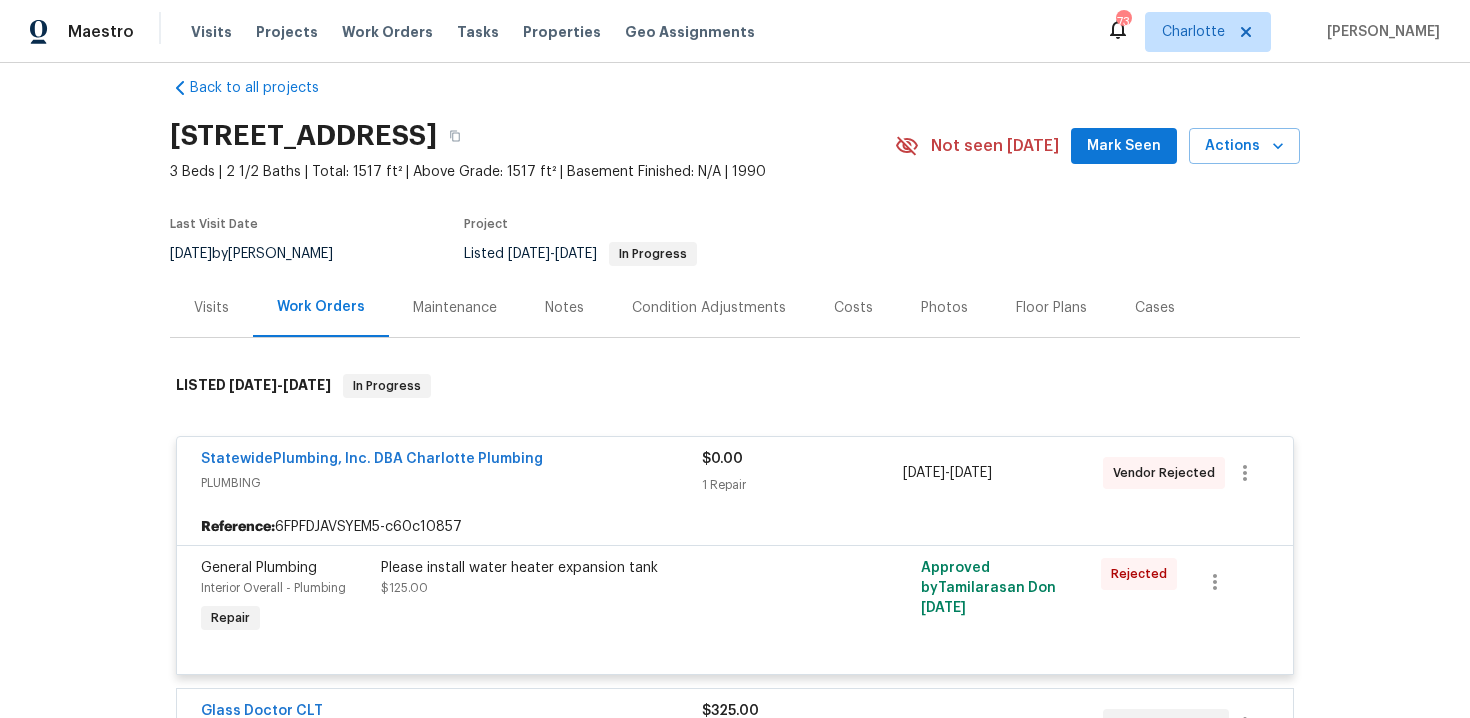 scroll, scrollTop: 31, scrollLeft: 0, axis: vertical 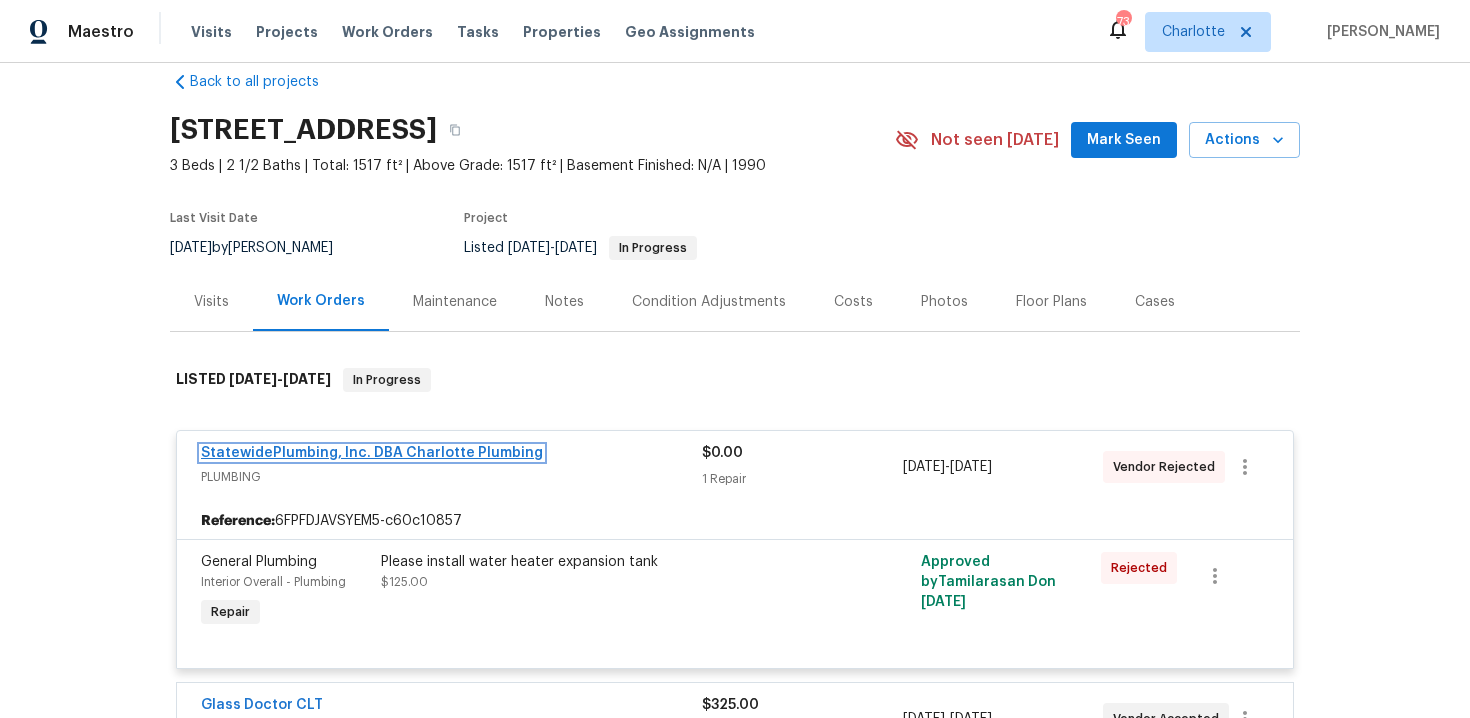 click on "StatewidePlumbing, Inc. DBA Charlotte Plumbing" at bounding box center (372, 453) 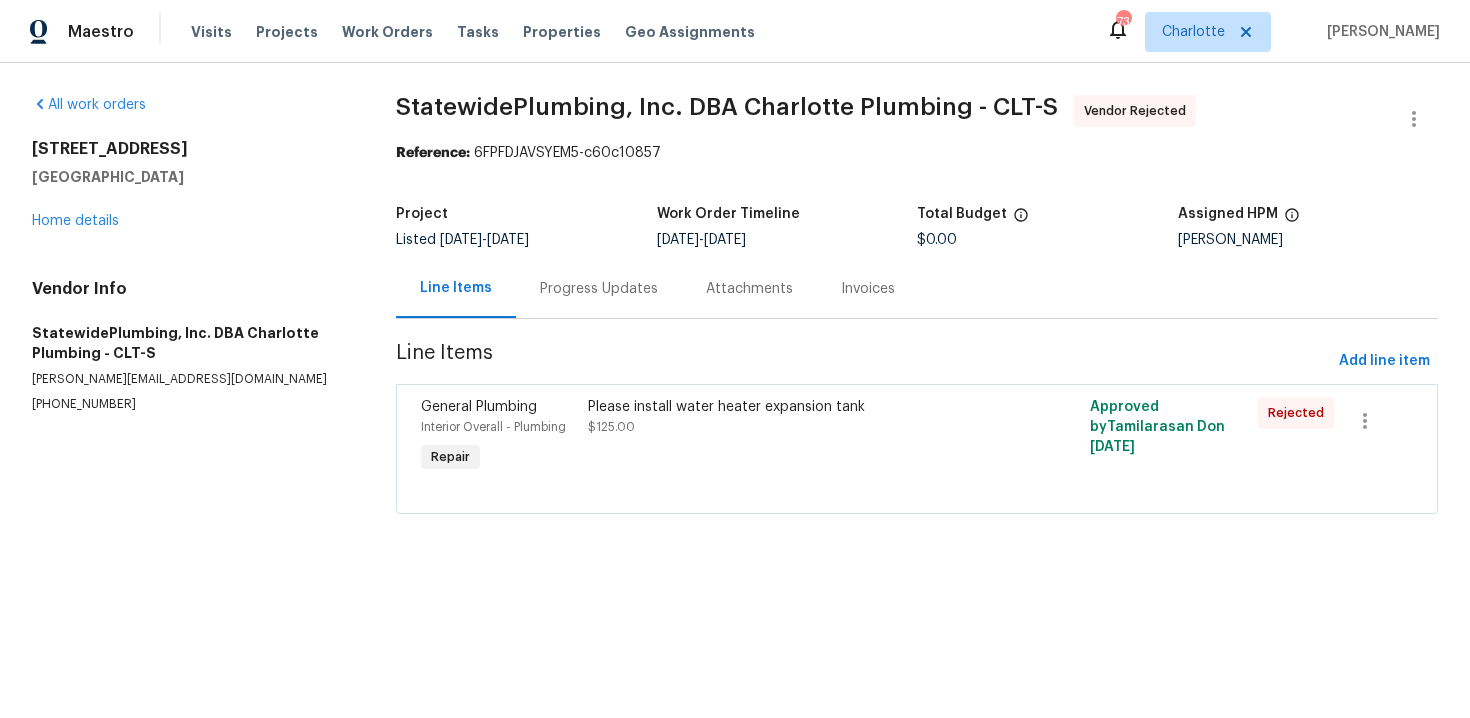 click on "Progress Updates" at bounding box center [599, 288] 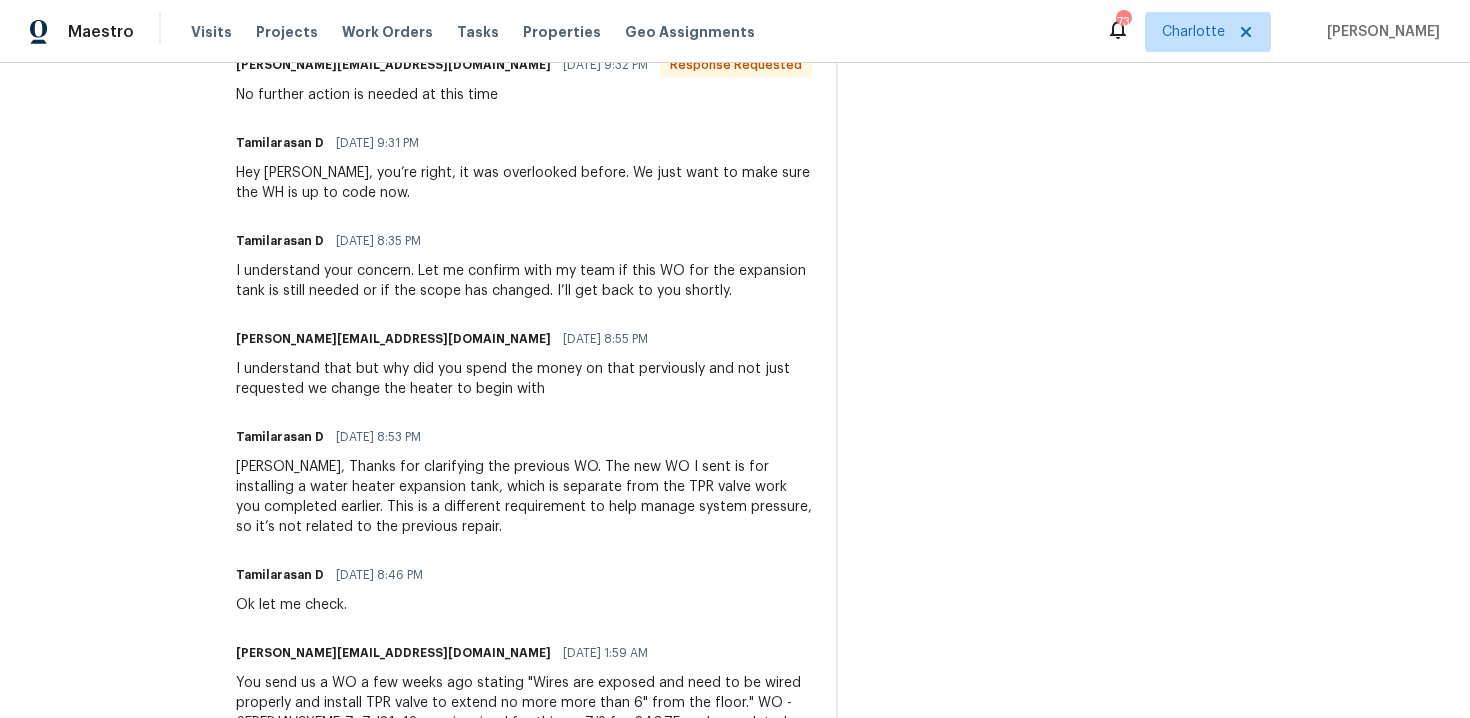 scroll, scrollTop: 628, scrollLeft: 0, axis: vertical 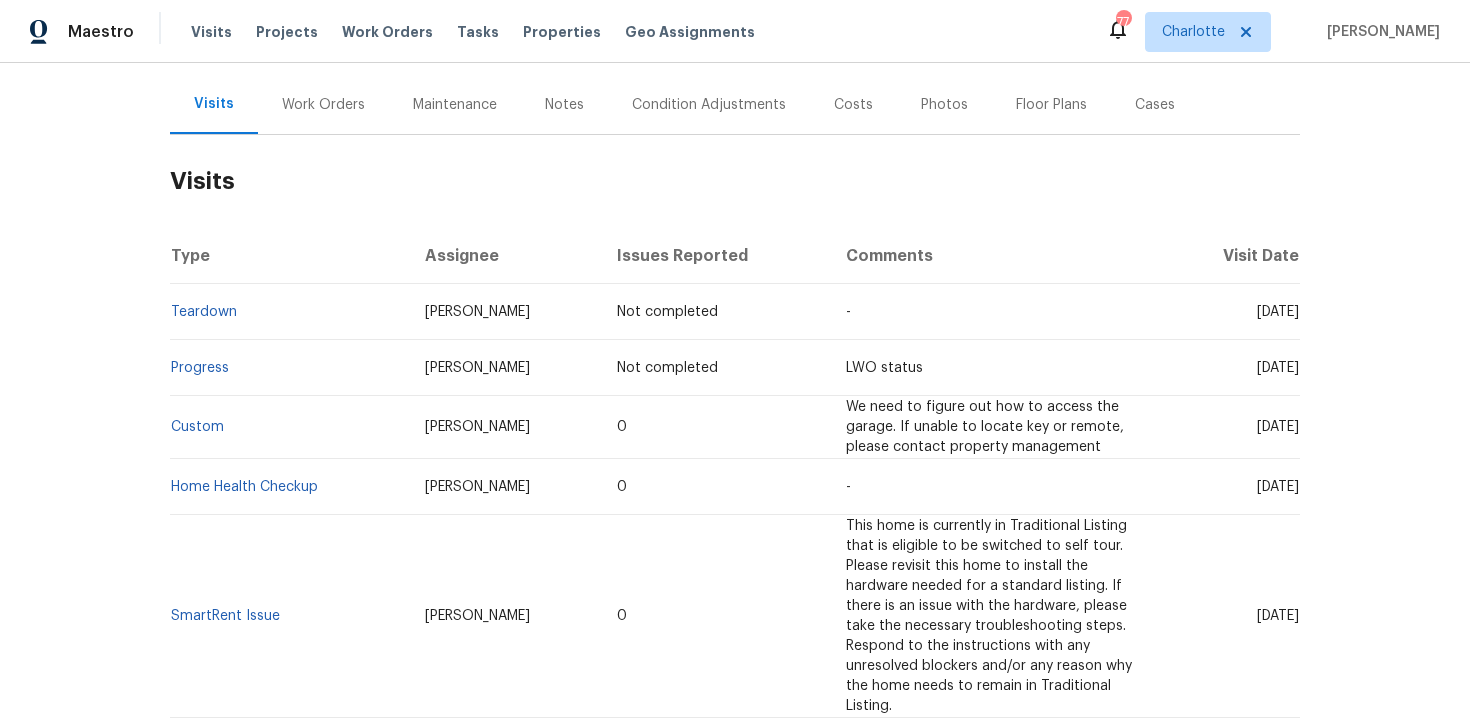 click on "Work Orders" at bounding box center [323, 105] 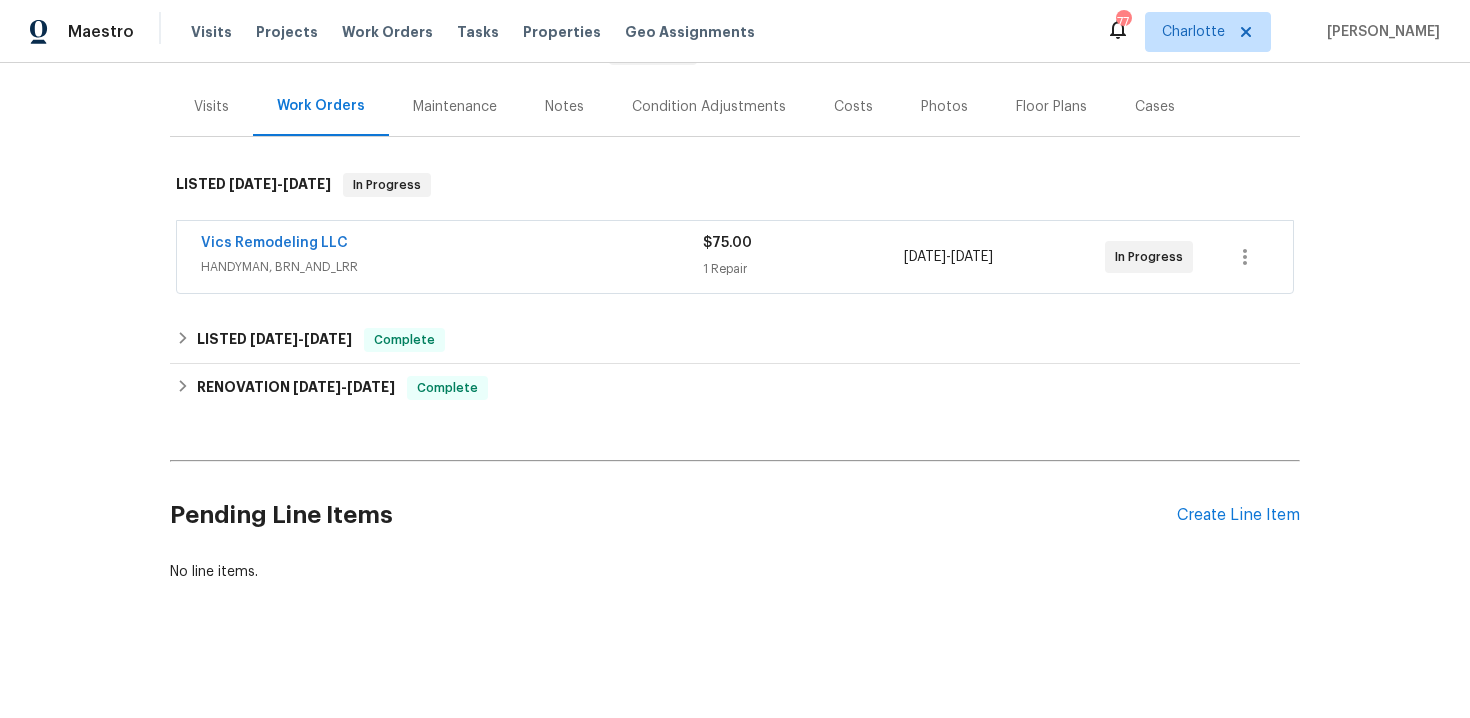 click on "Vics Remodeling LLC" at bounding box center [452, 245] 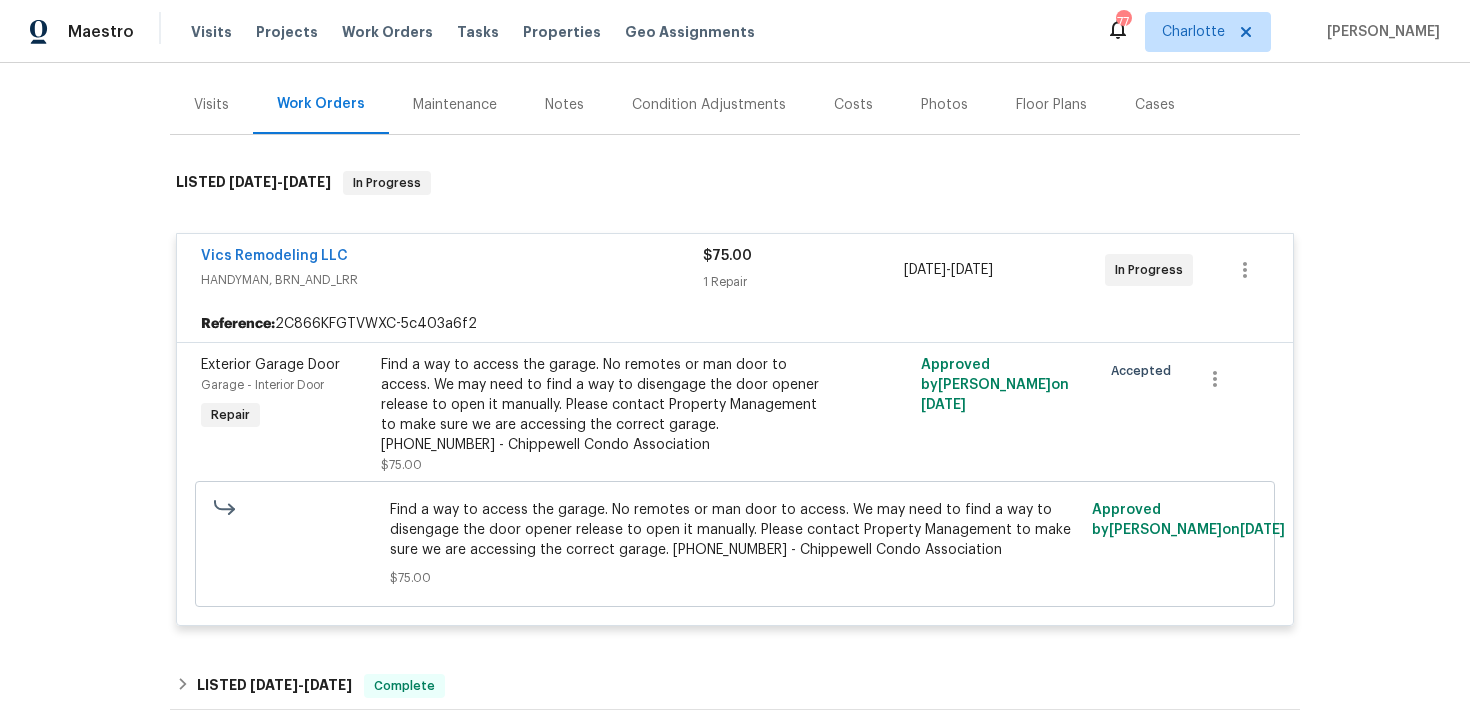 click on "Vics Remodeling LLC" at bounding box center [452, 258] 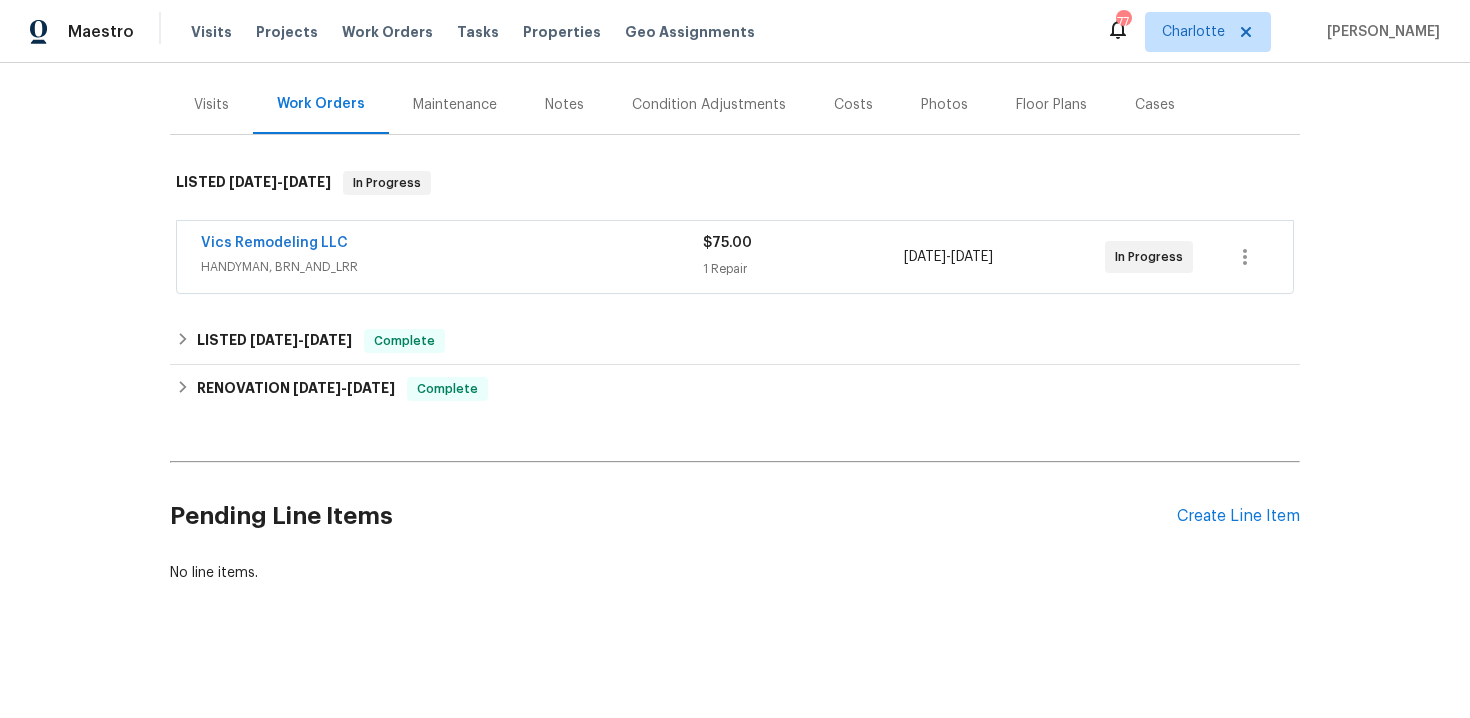 scroll, scrollTop: 226, scrollLeft: 0, axis: vertical 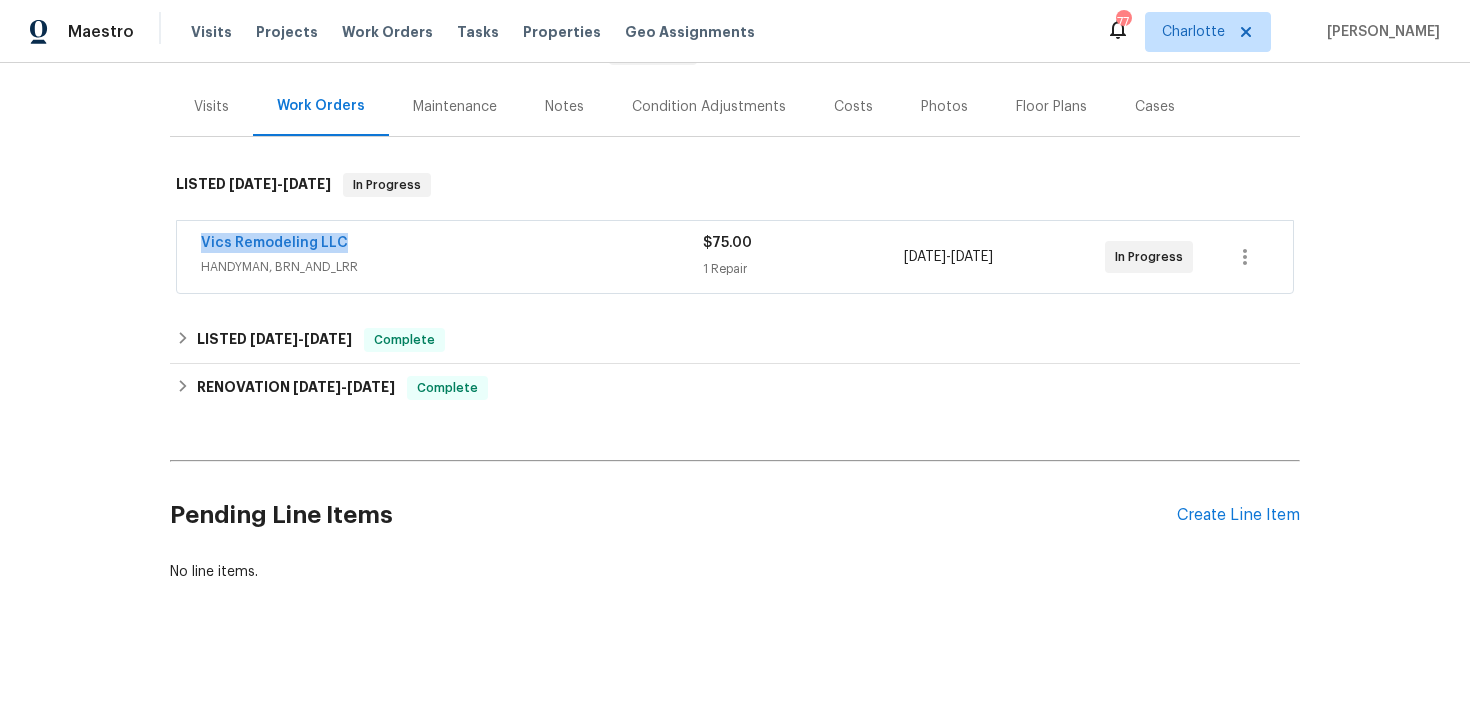 drag, startPoint x: 199, startPoint y: 244, endPoint x: 376, endPoint y: 238, distance: 177.10167 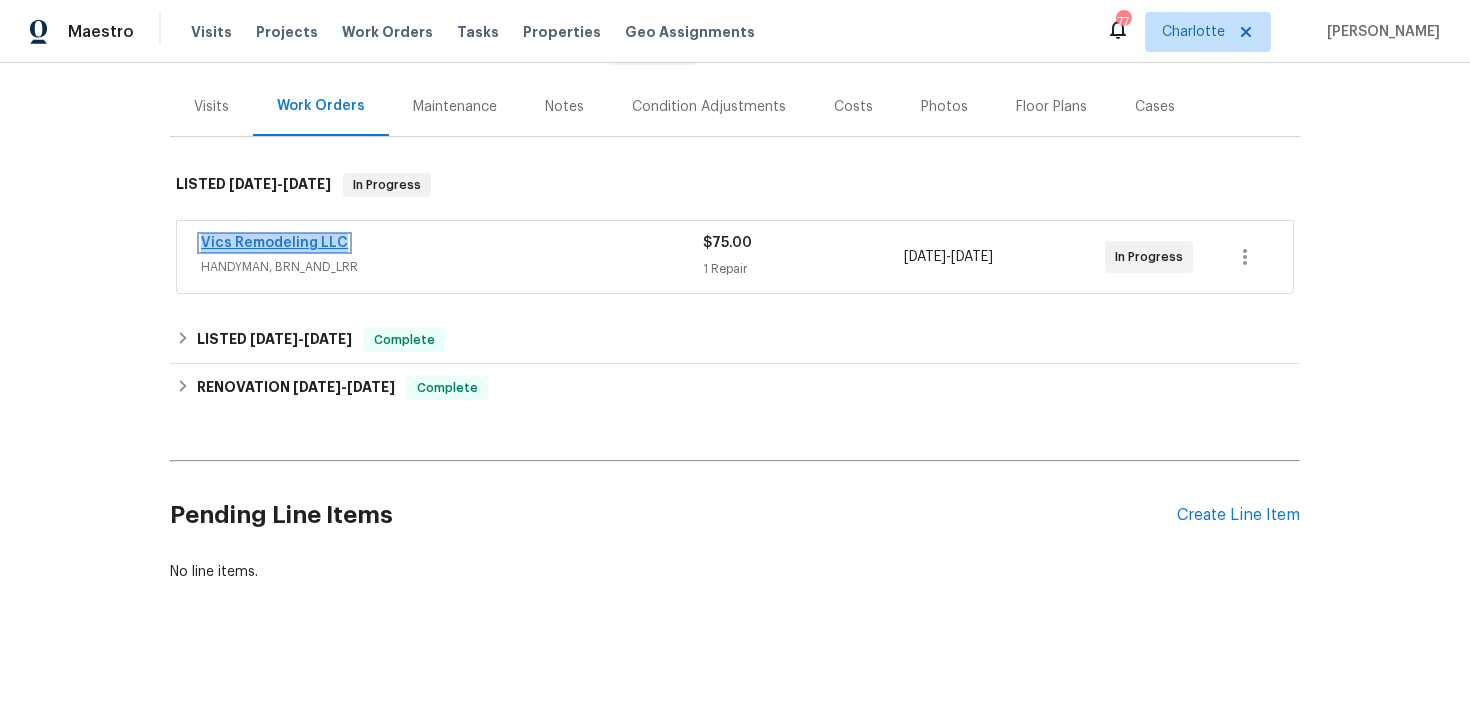 copy on "Vics Remodeling LLC" 